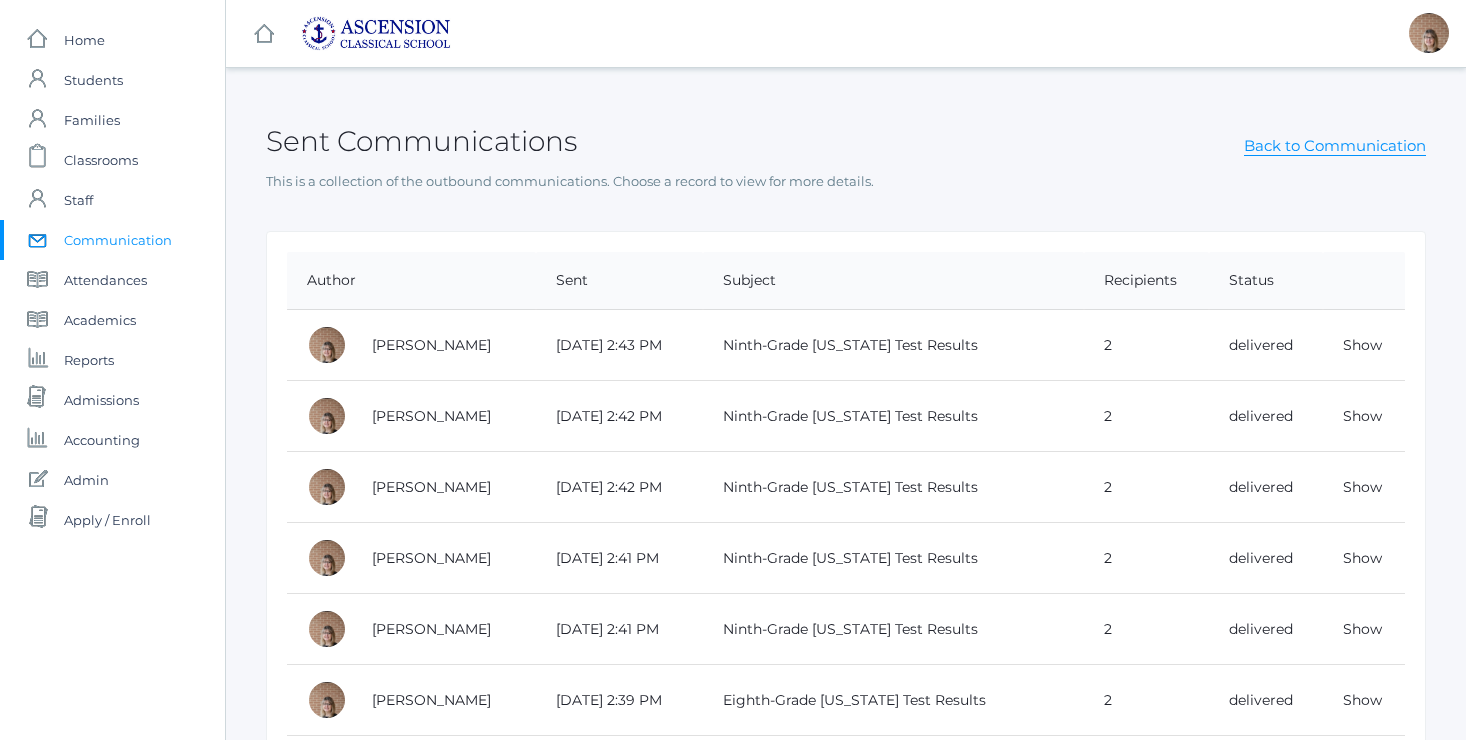 scroll, scrollTop: 297, scrollLeft: 0, axis: vertical 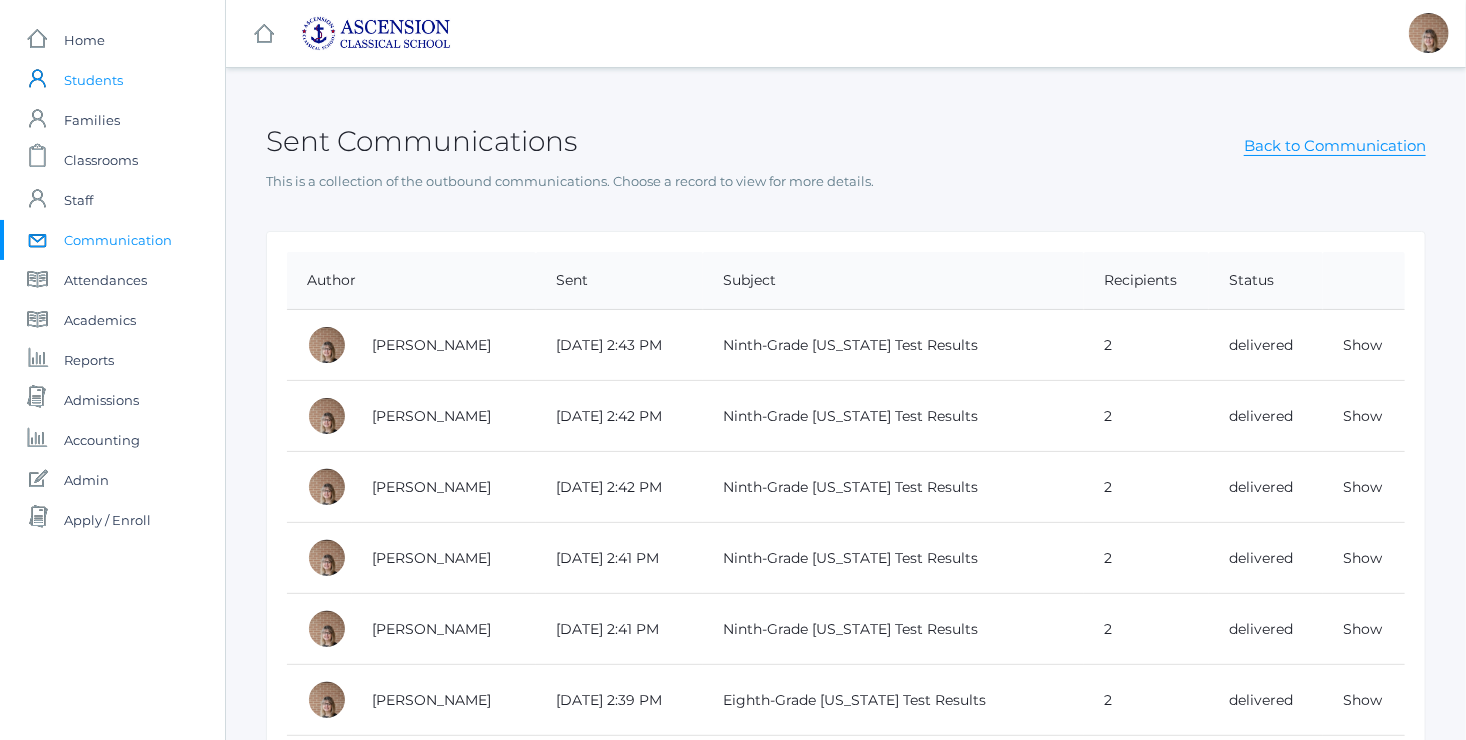click on "Students" at bounding box center [93, 80] 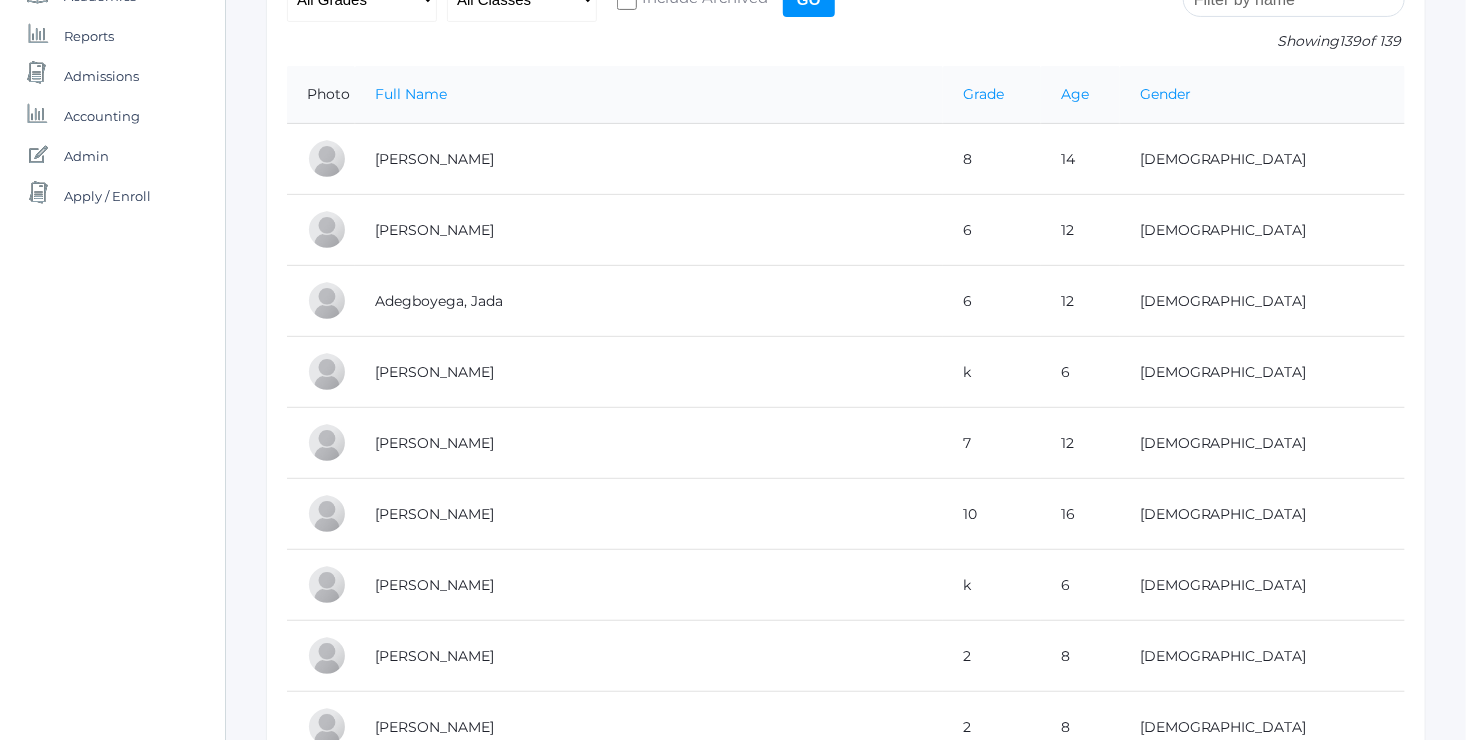 scroll, scrollTop: 336, scrollLeft: 0, axis: vertical 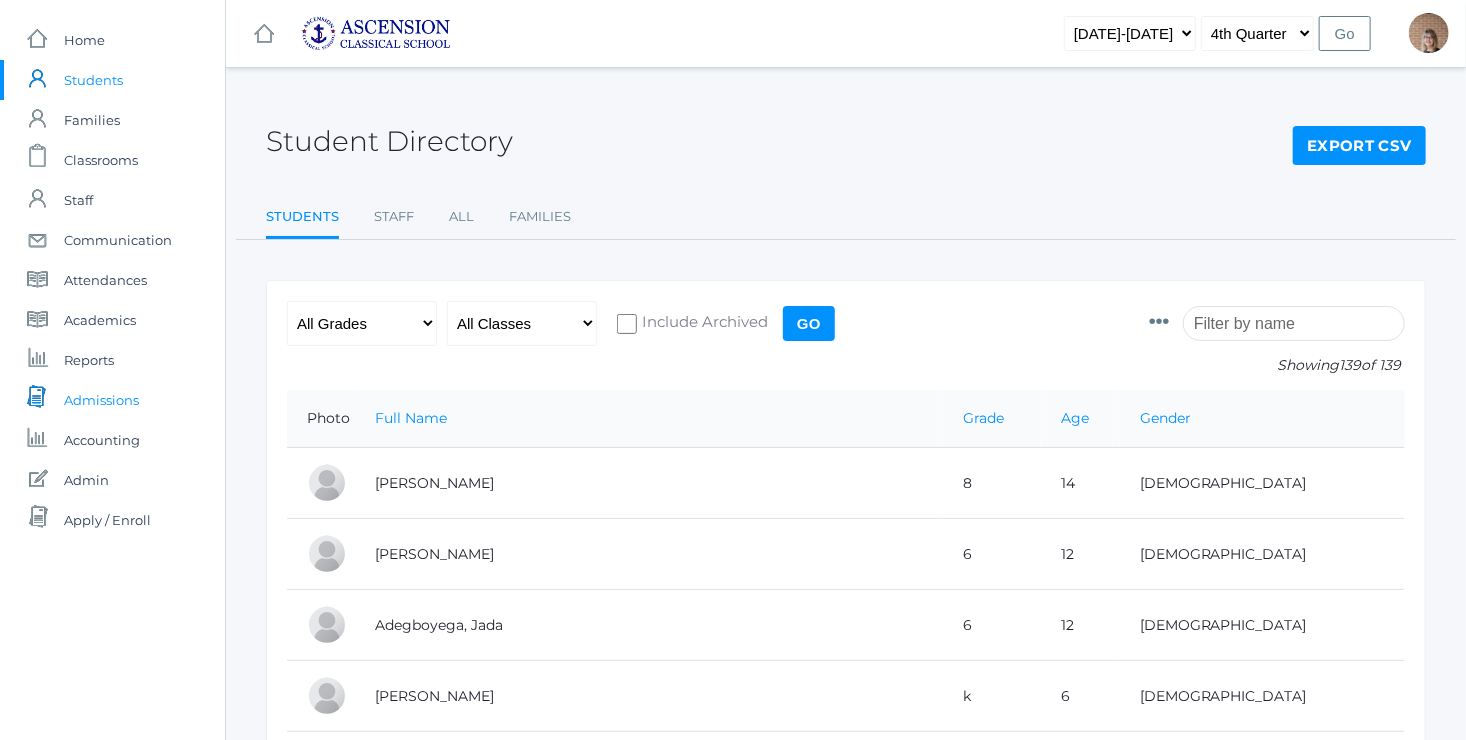 click on "Admissions" at bounding box center [101, 400] 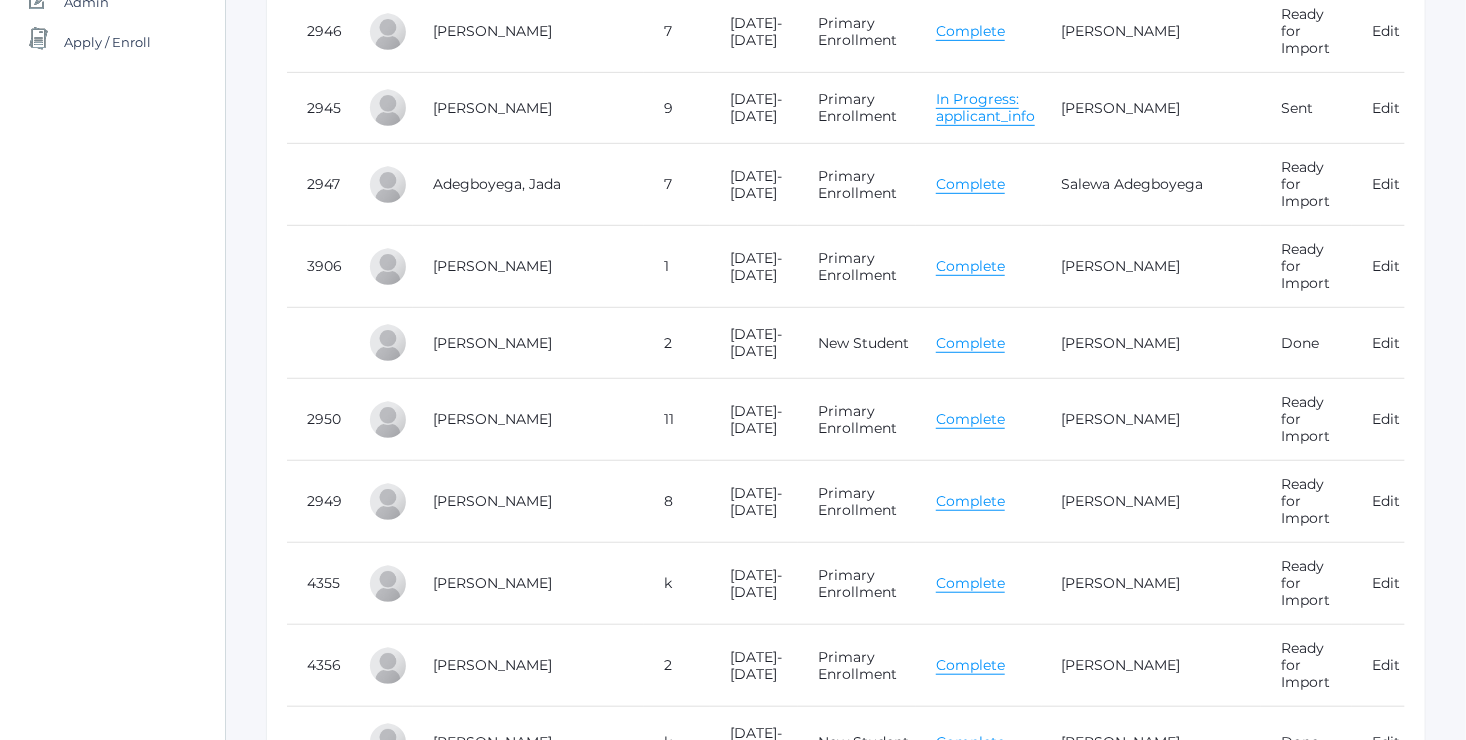 scroll, scrollTop: 622, scrollLeft: 0, axis: vertical 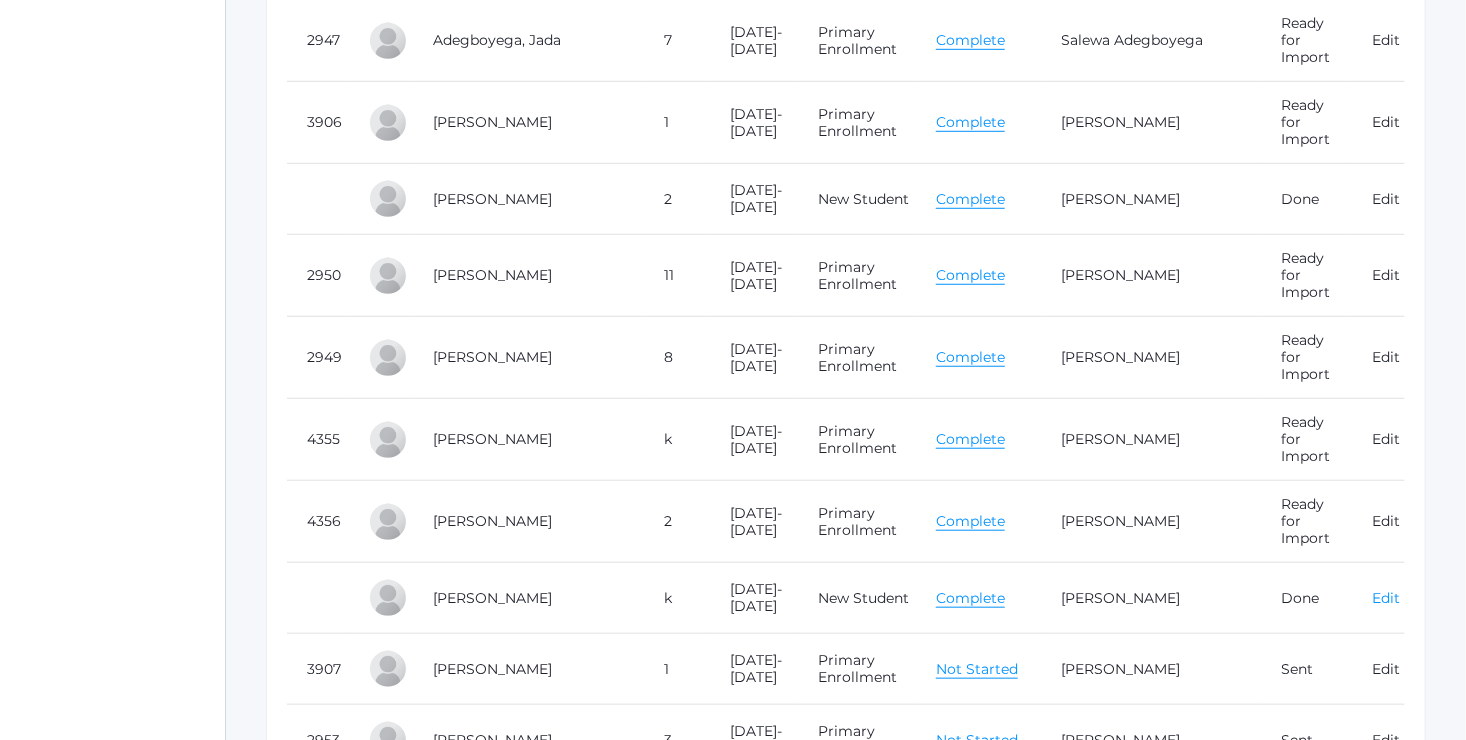 click on "Edit" at bounding box center (1386, 598) 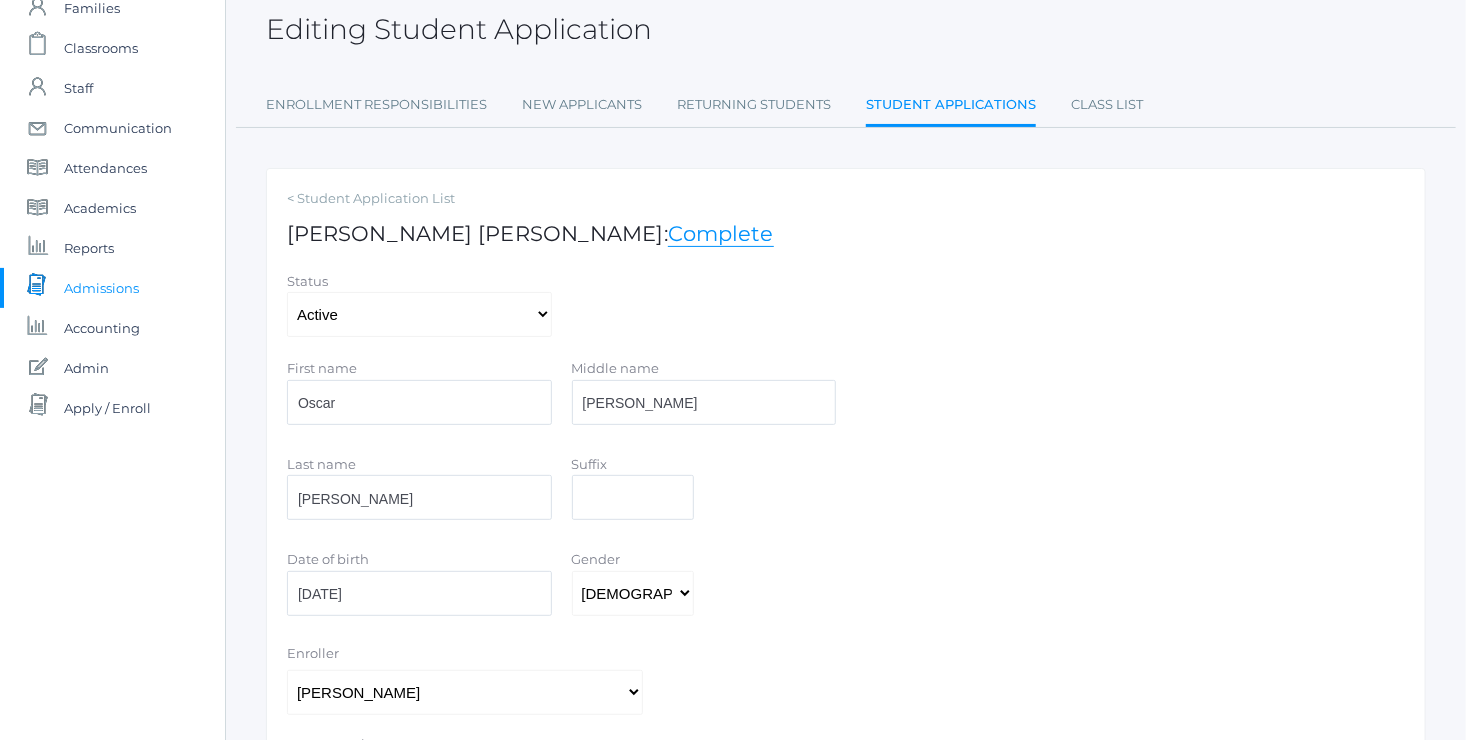 scroll, scrollTop: 94, scrollLeft: 0, axis: vertical 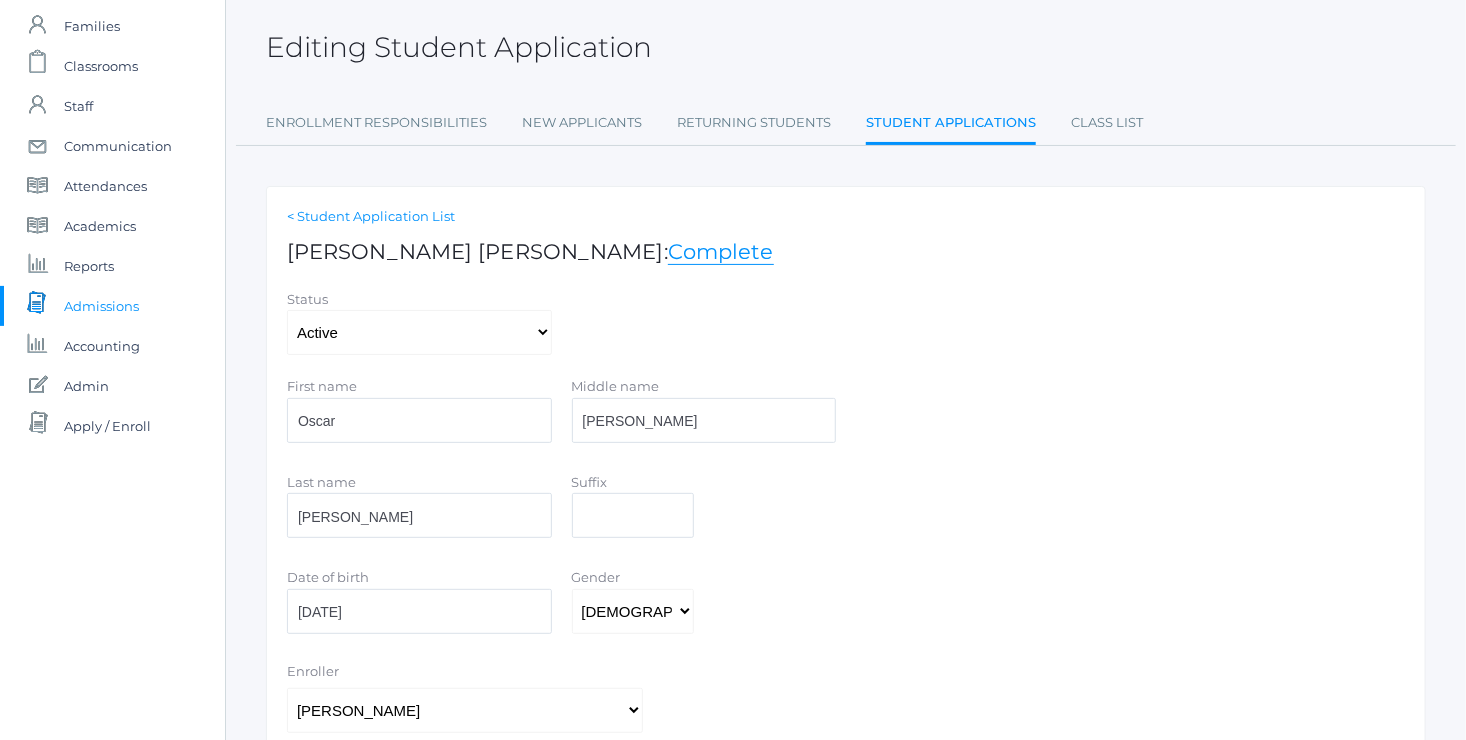 click on "<  Student Application List" at bounding box center (846, 217) 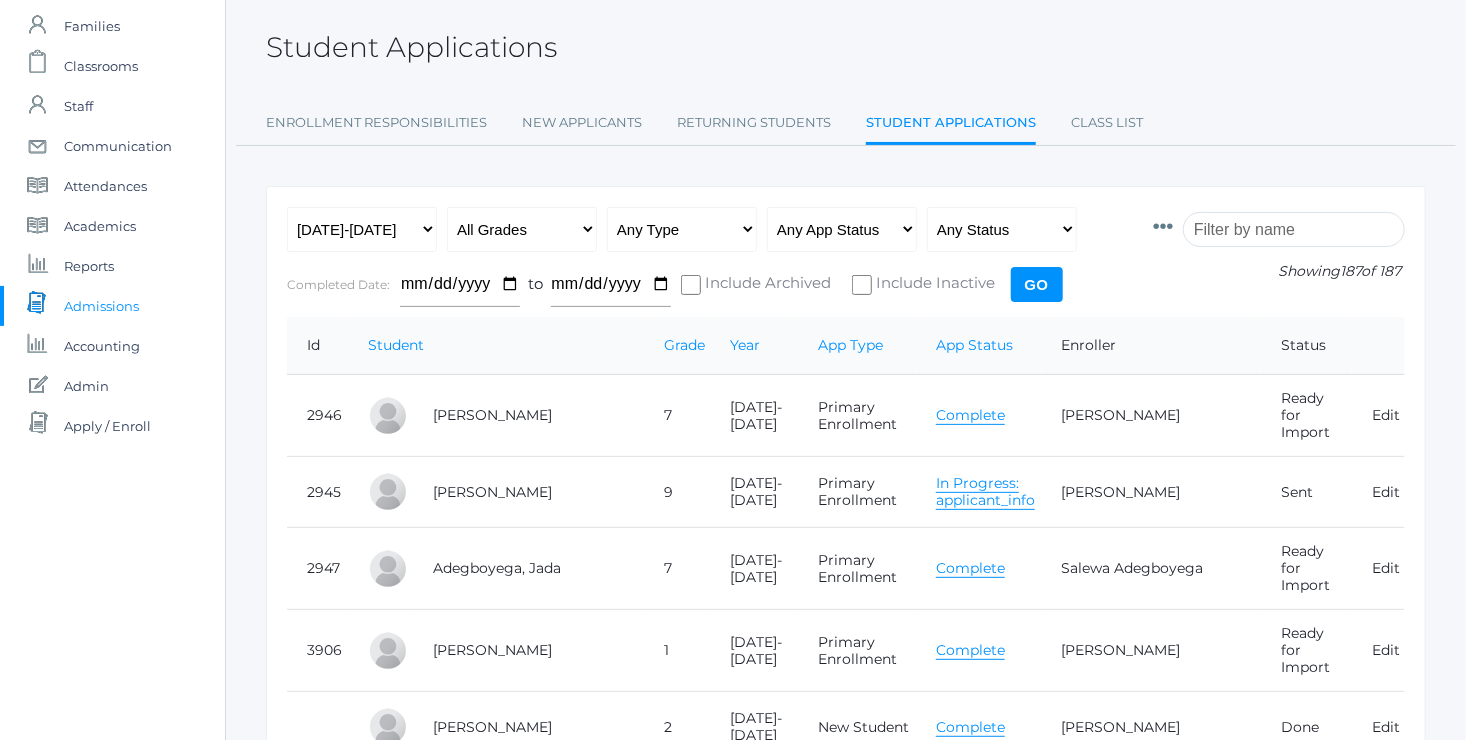 scroll, scrollTop: 0, scrollLeft: 0, axis: both 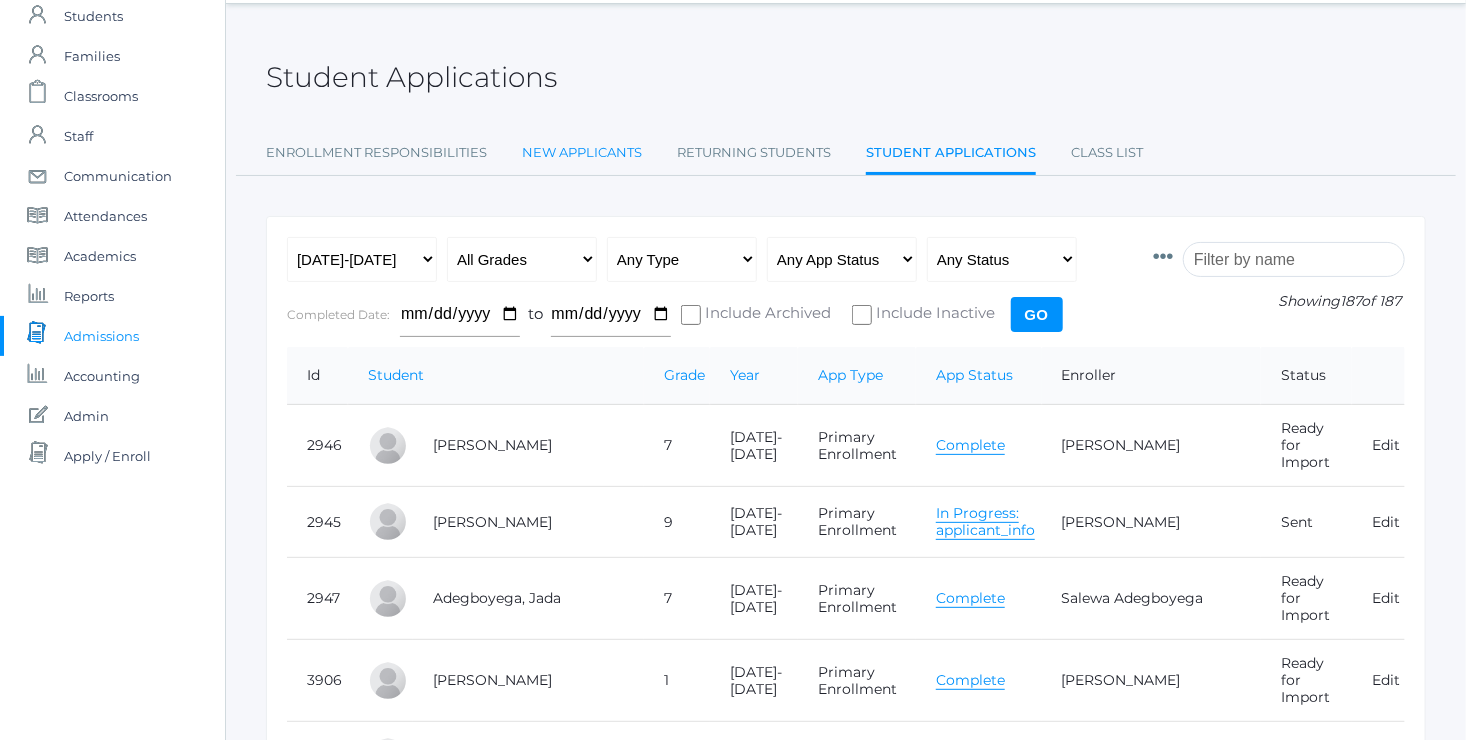 click on "New Applicants" at bounding box center [582, 153] 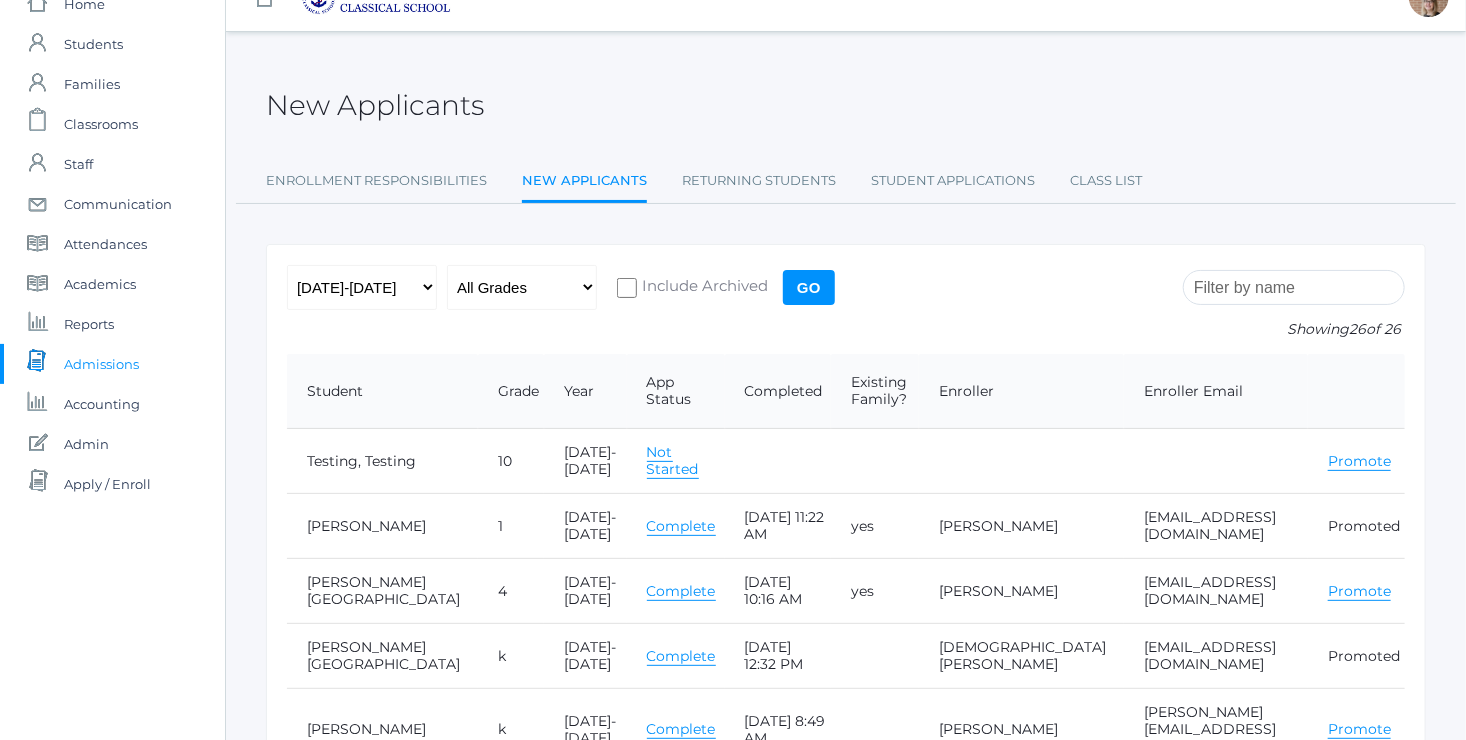 scroll, scrollTop: 31, scrollLeft: 0, axis: vertical 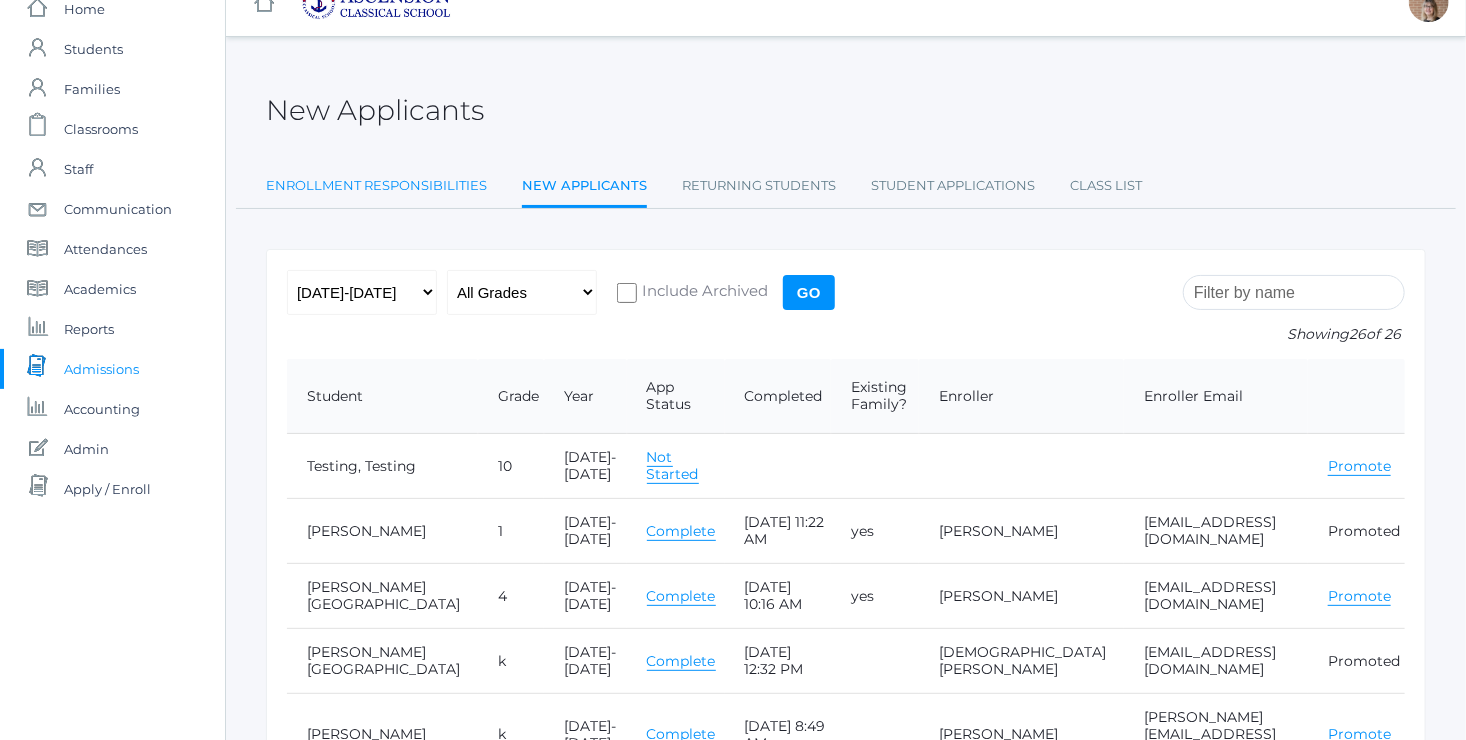 click on "Enrollment Responsibilities" at bounding box center [376, 186] 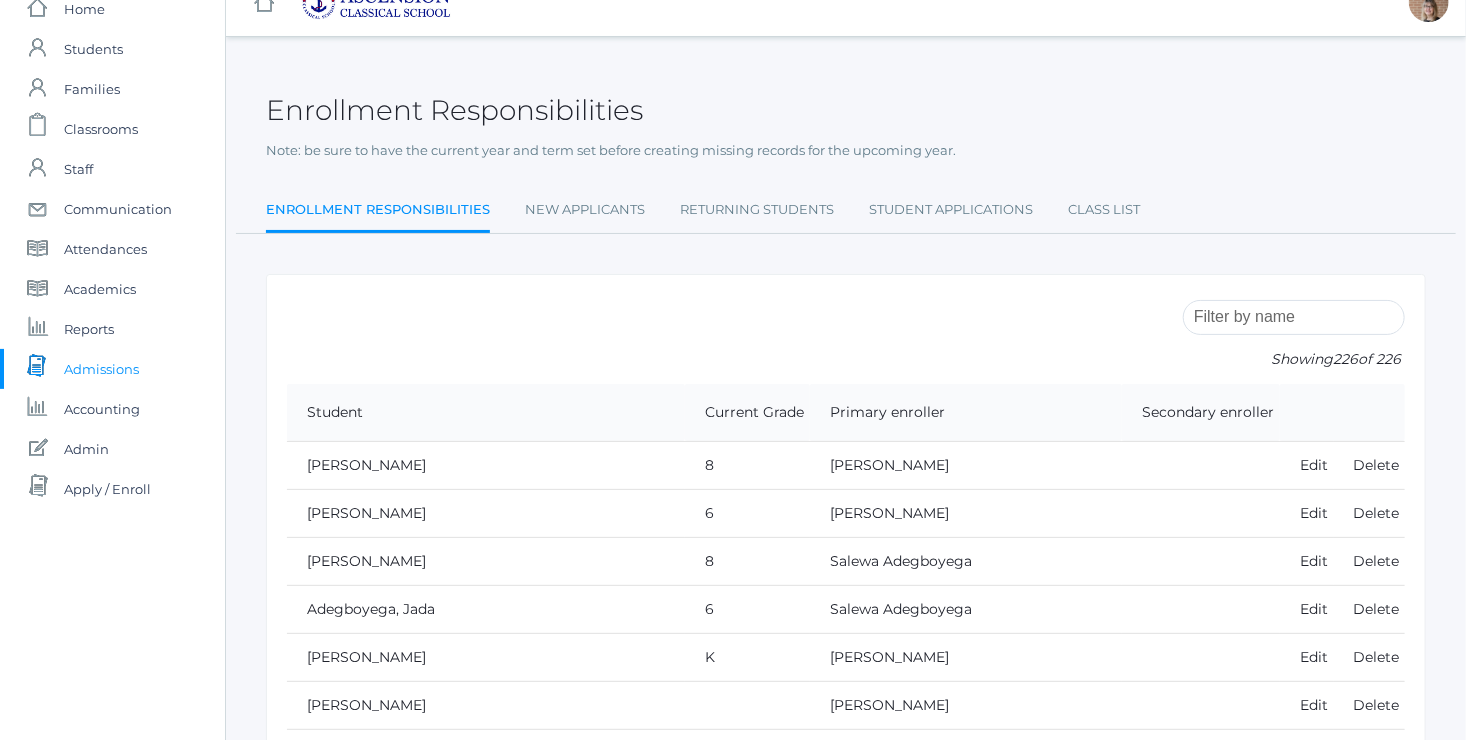 scroll, scrollTop: 0, scrollLeft: 0, axis: both 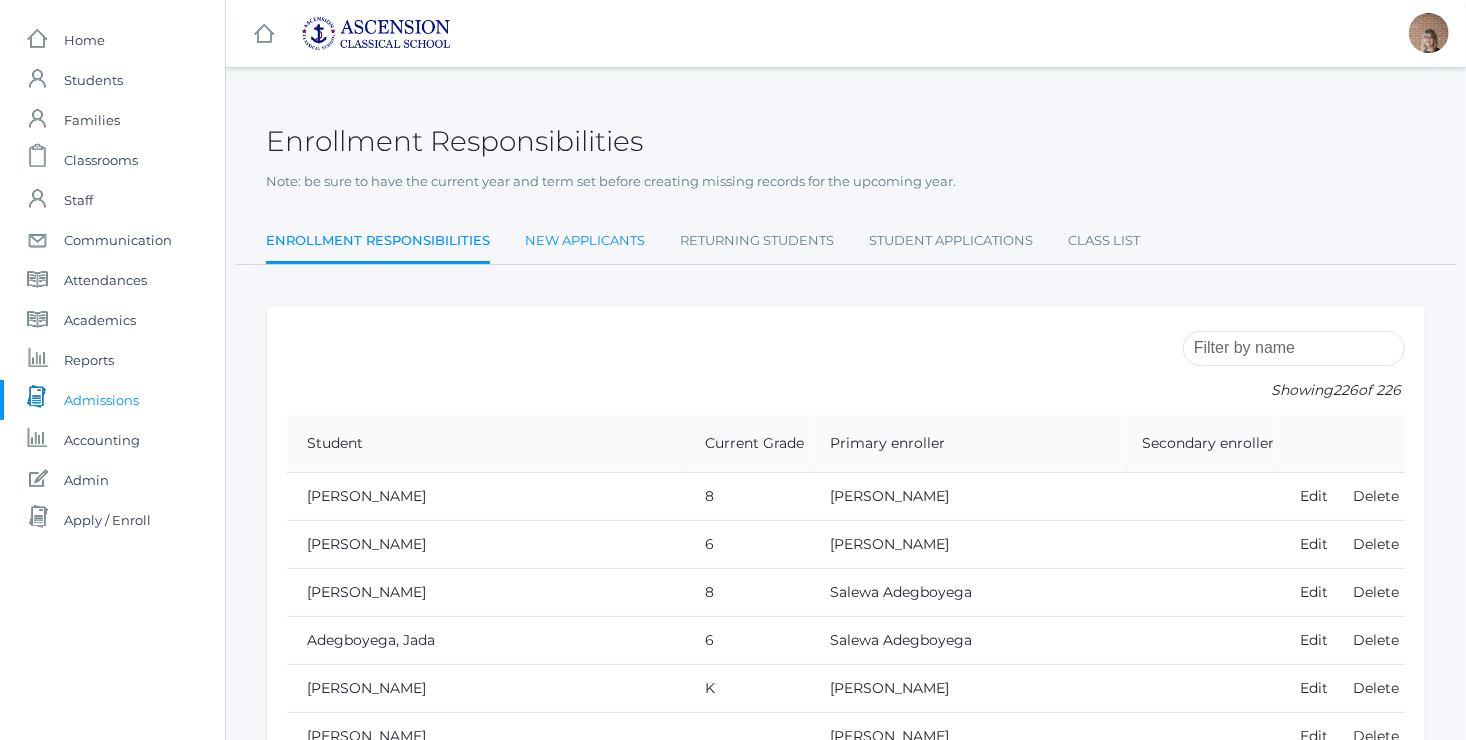 click on "New Applicants" at bounding box center [585, 241] 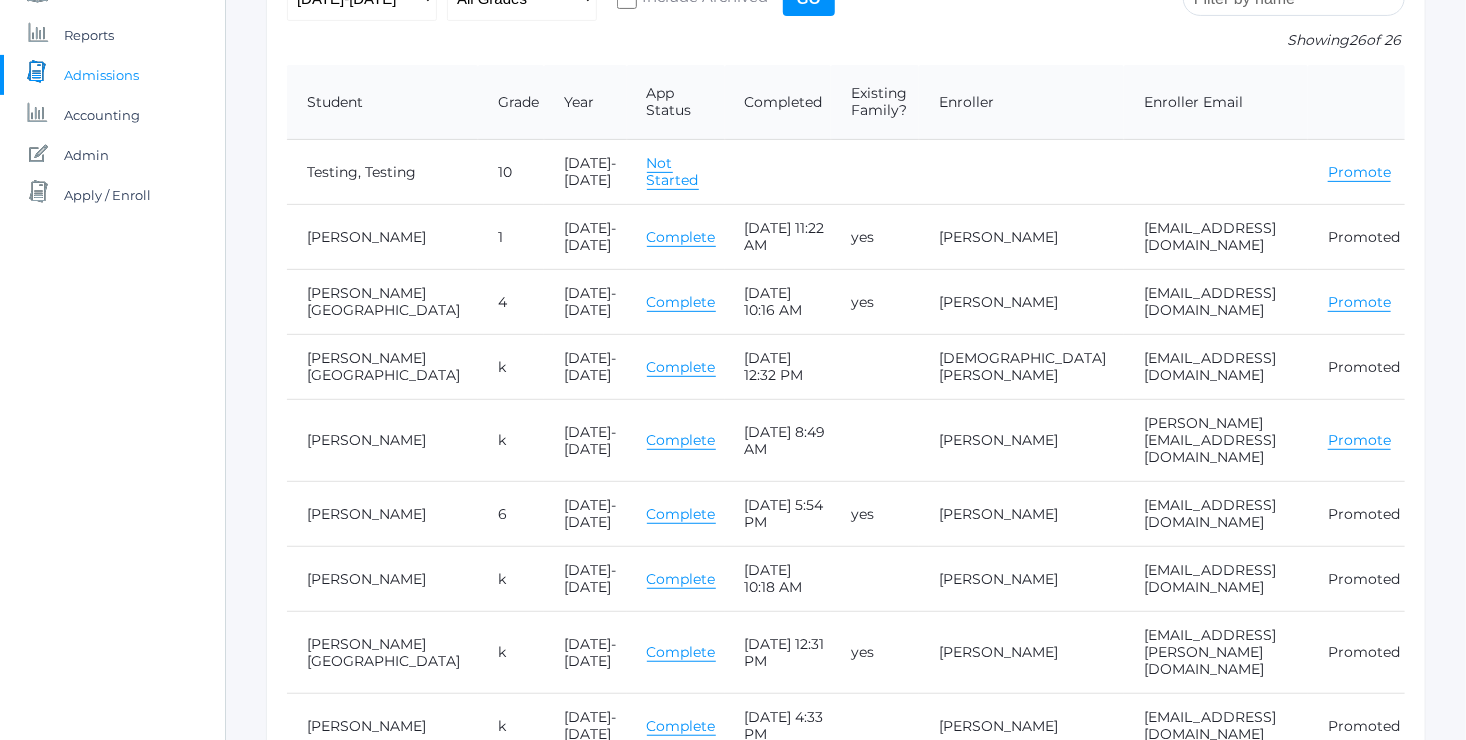 scroll, scrollTop: 328, scrollLeft: 0, axis: vertical 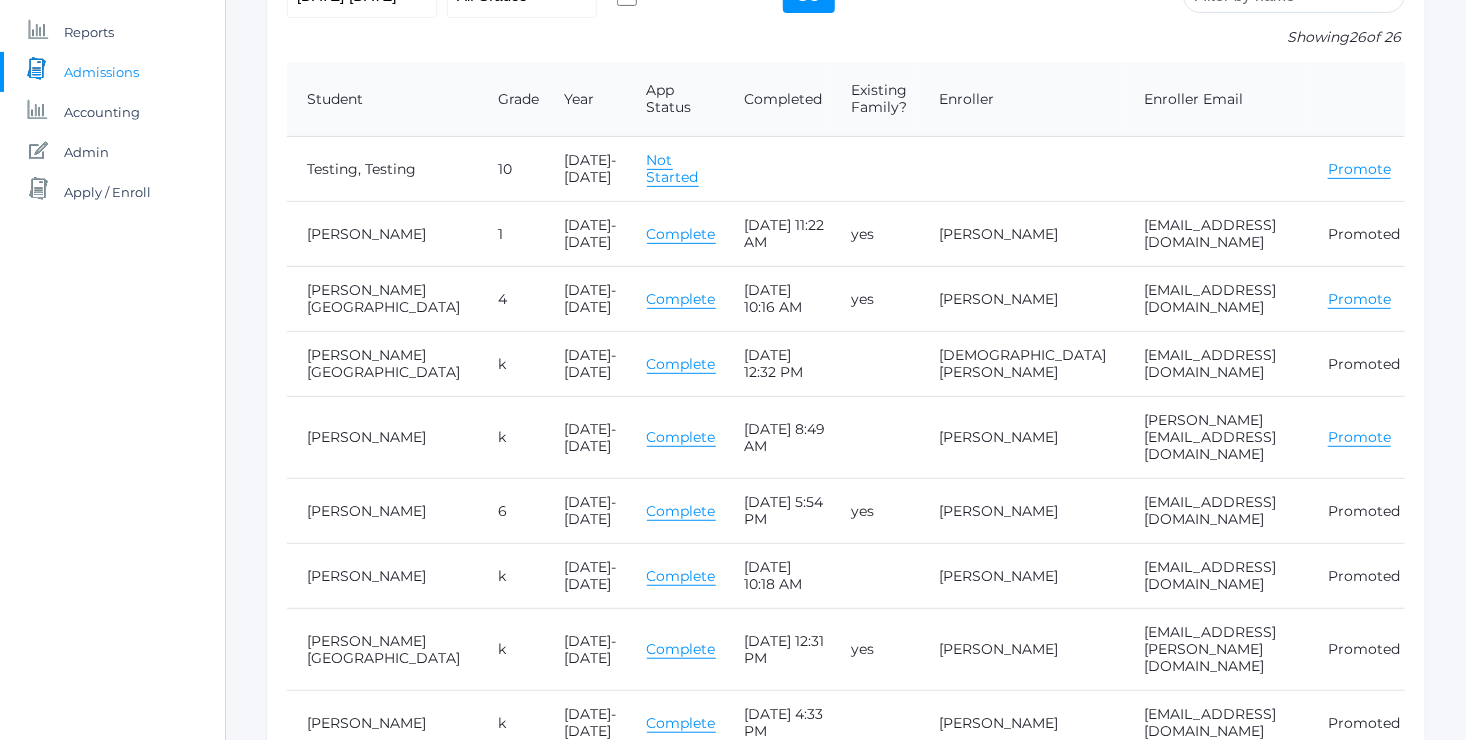 click on "[PERSON_NAME][GEOGRAPHIC_DATA]" at bounding box center (382, 299) 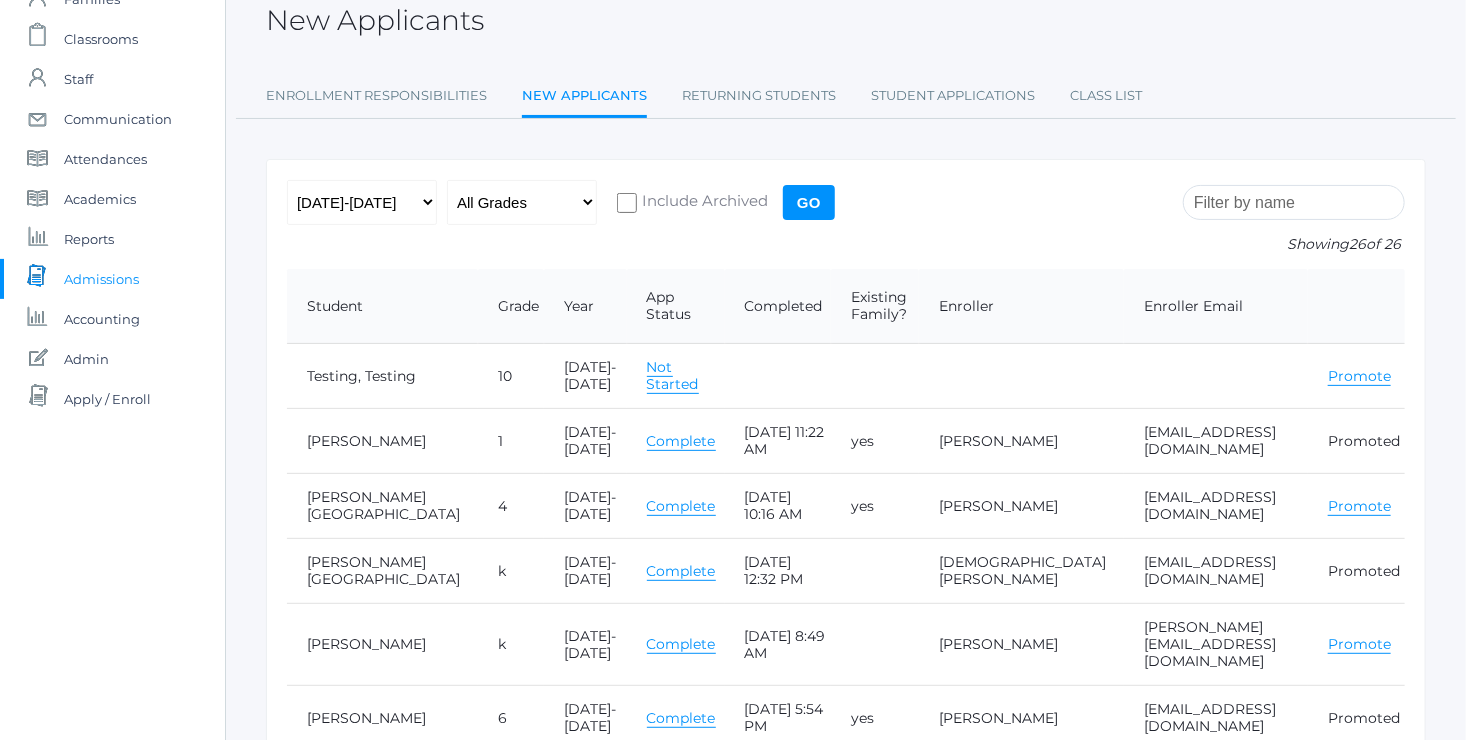 scroll, scrollTop: 105, scrollLeft: 0, axis: vertical 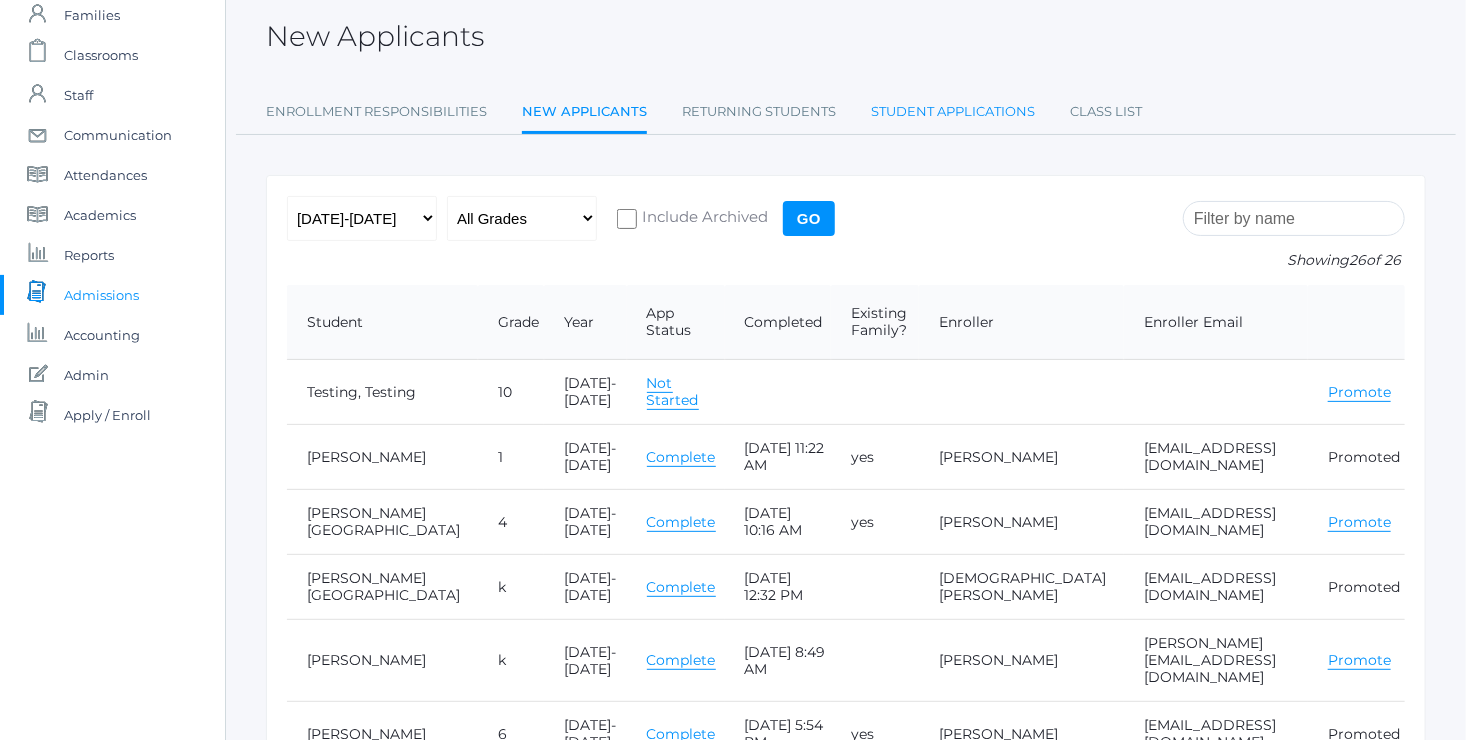 click on "Student Applications" at bounding box center (953, 112) 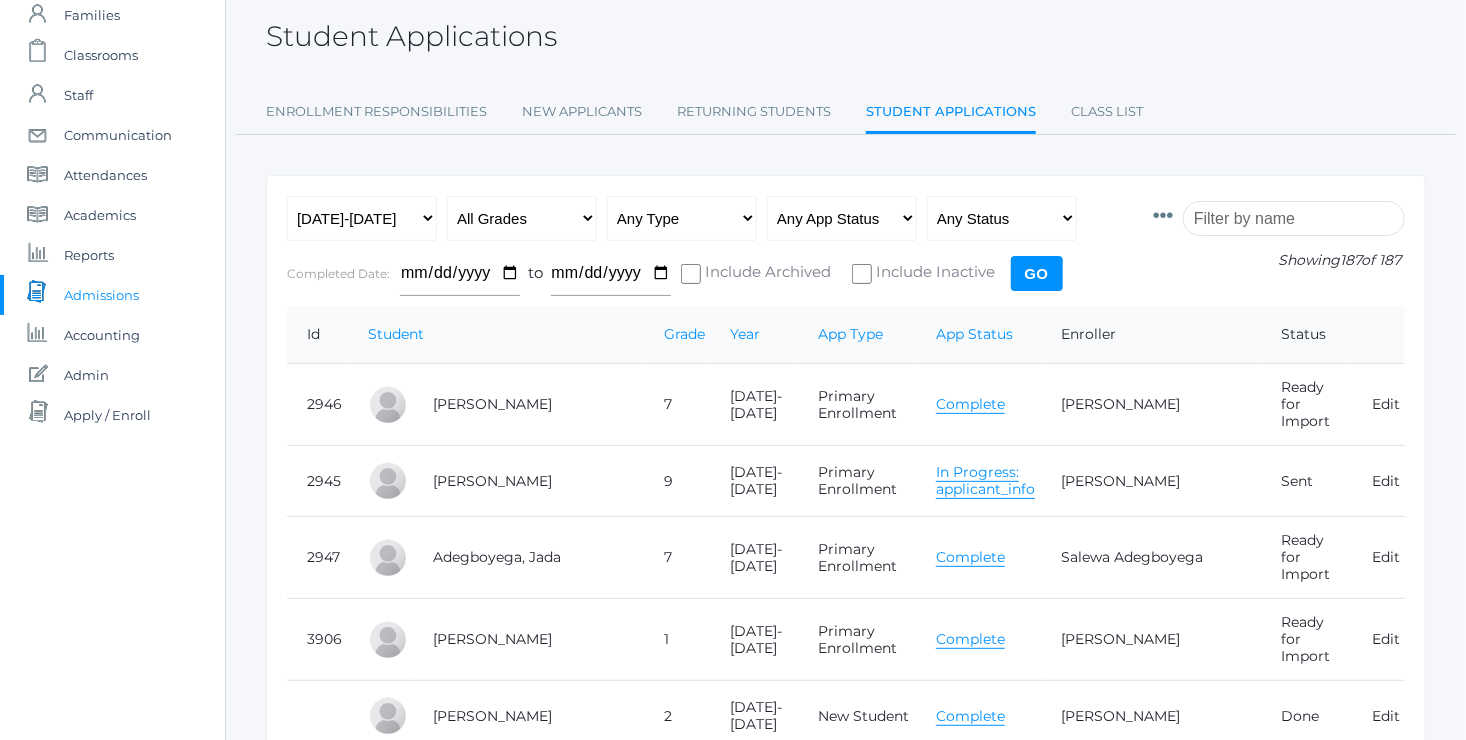 scroll, scrollTop: 0, scrollLeft: 0, axis: both 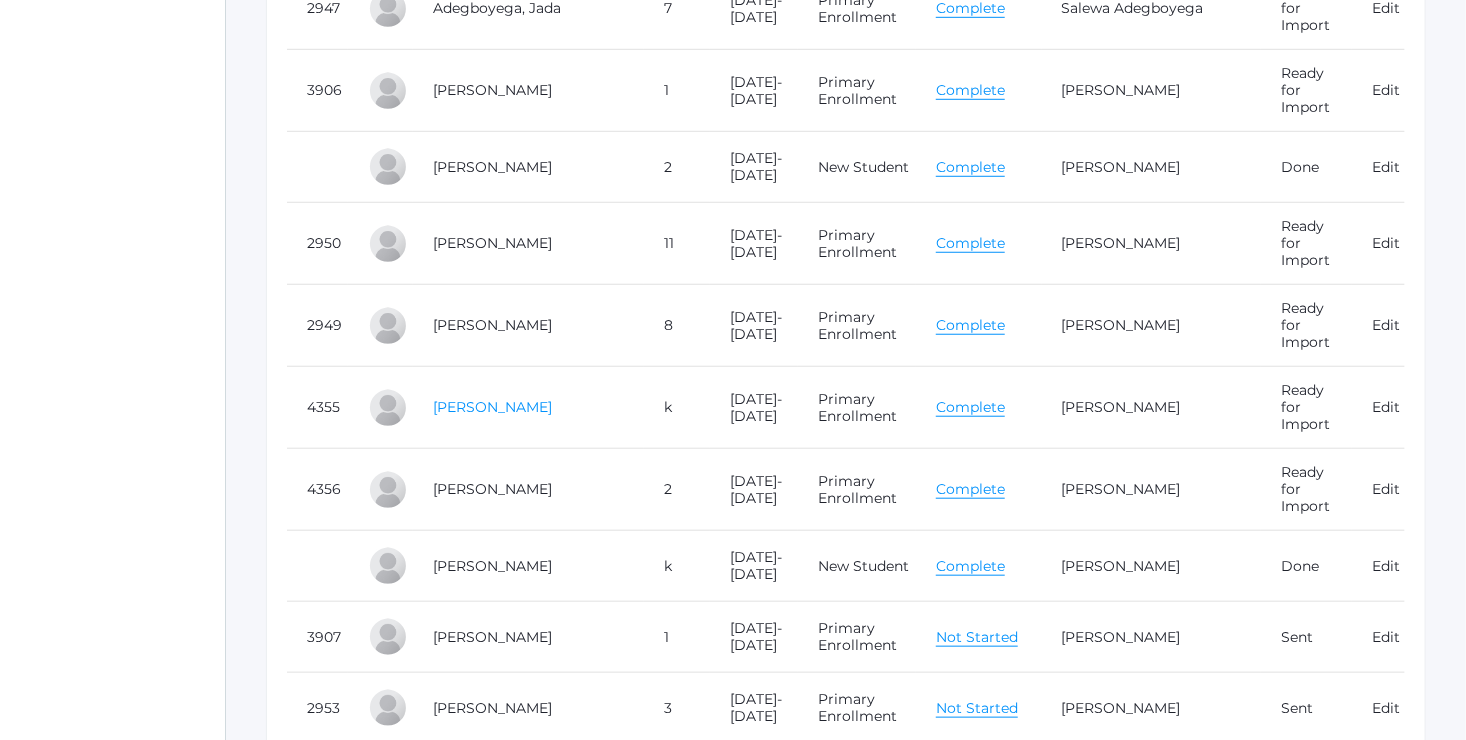 click on "[PERSON_NAME]" at bounding box center (492, 407) 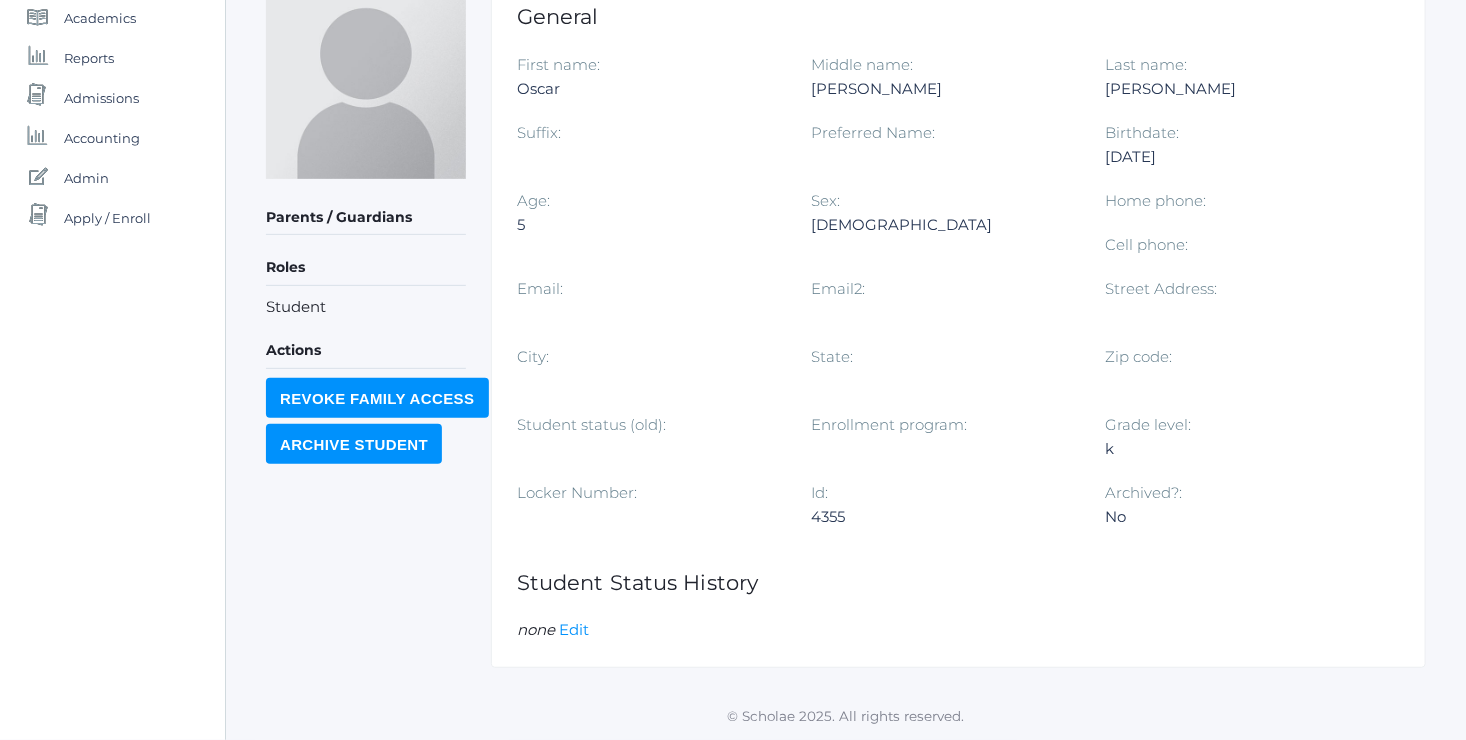 scroll, scrollTop: 0, scrollLeft: 0, axis: both 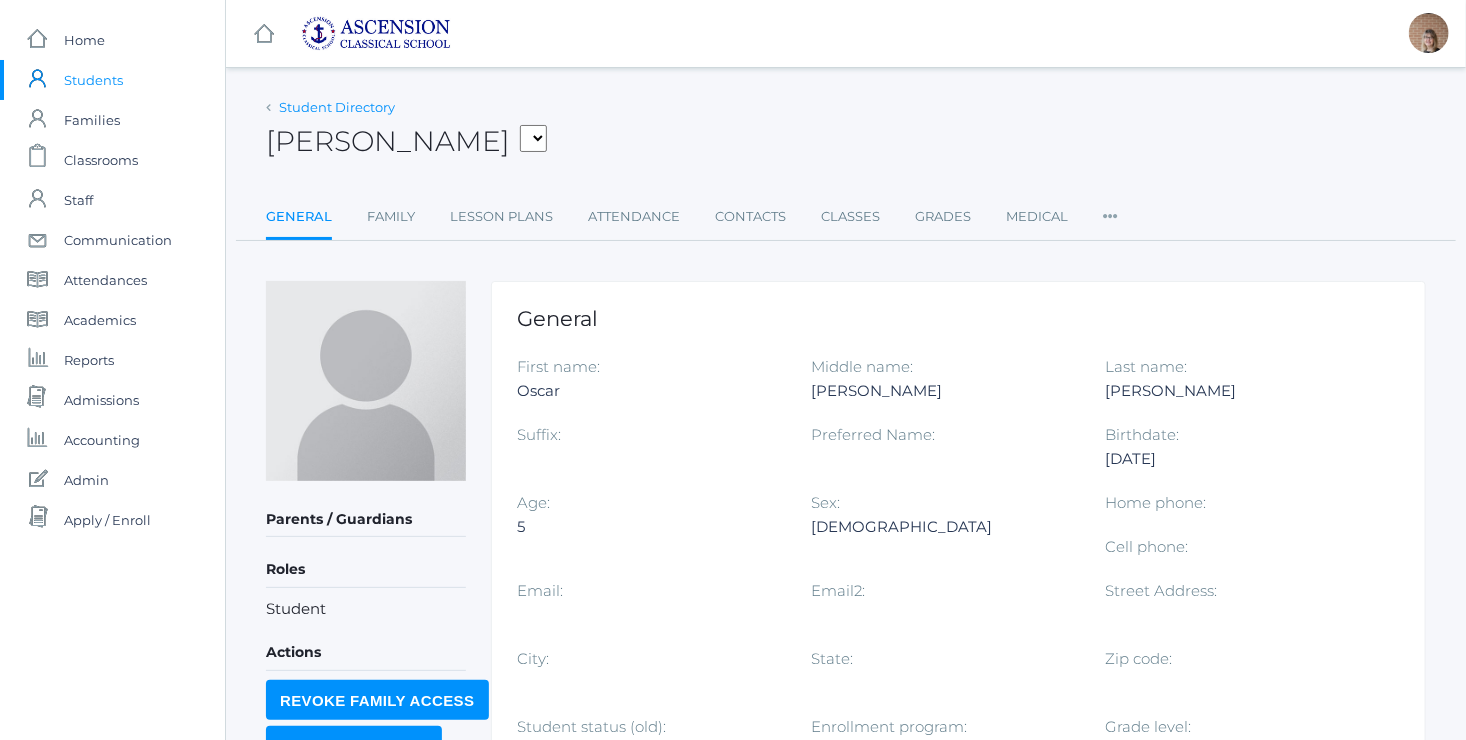 click on "Student Directory" at bounding box center (337, 107) 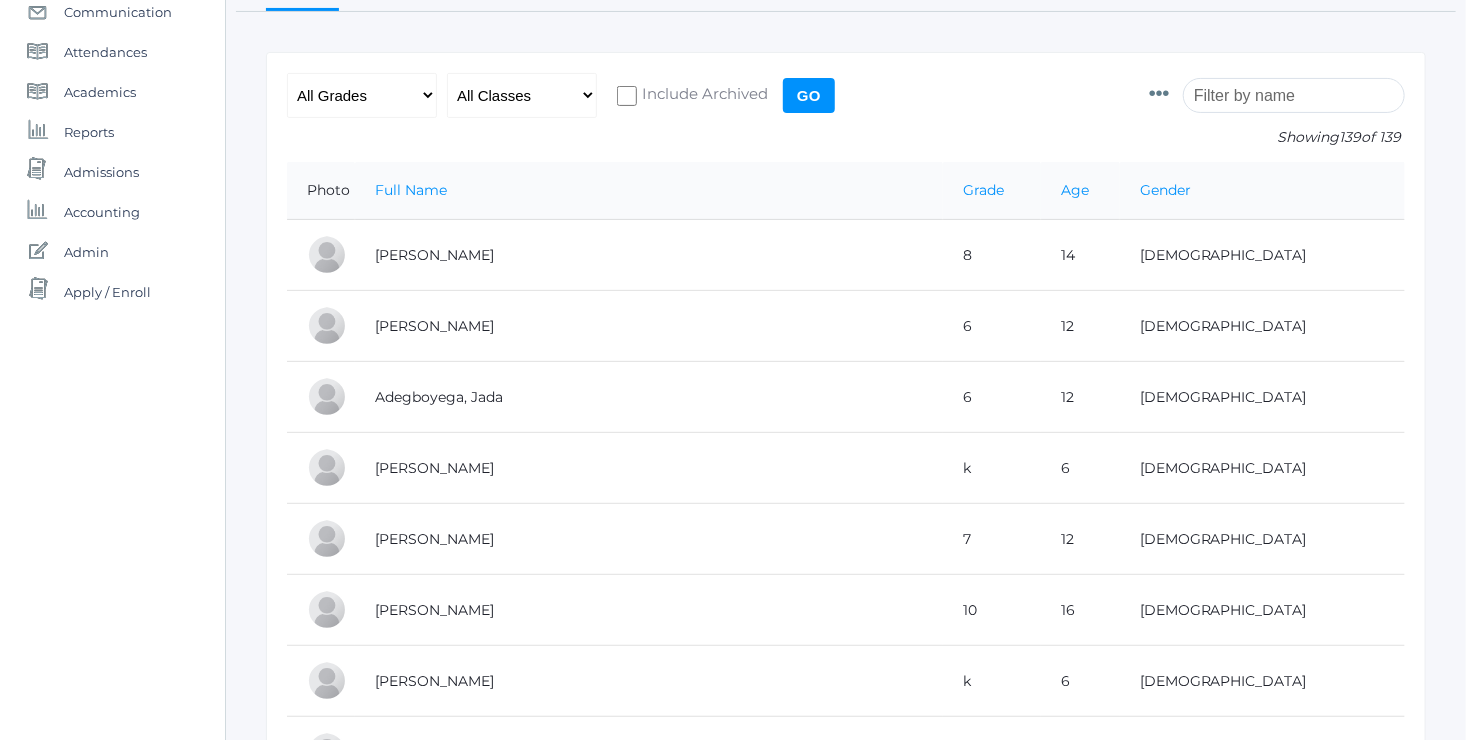 scroll, scrollTop: 0, scrollLeft: 0, axis: both 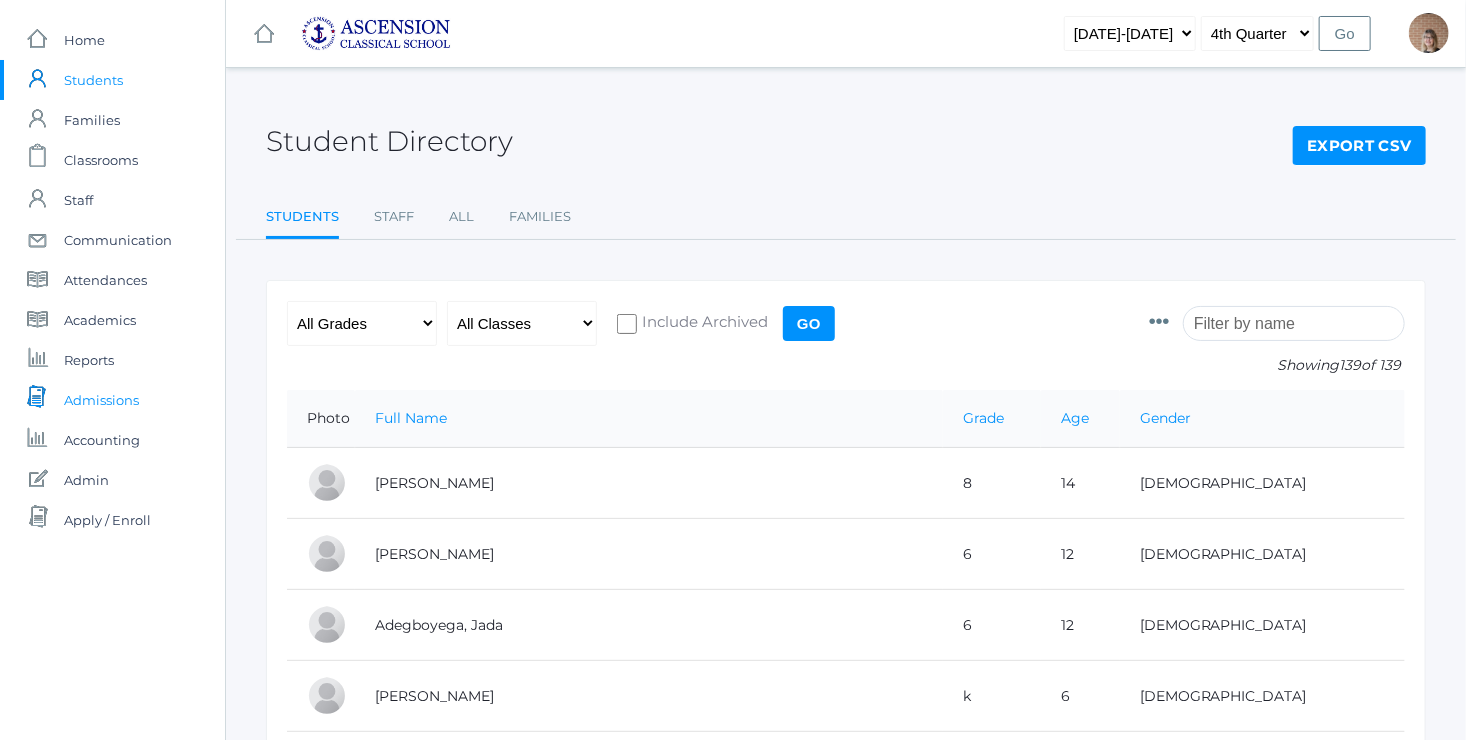 click on "Admissions" at bounding box center [101, 400] 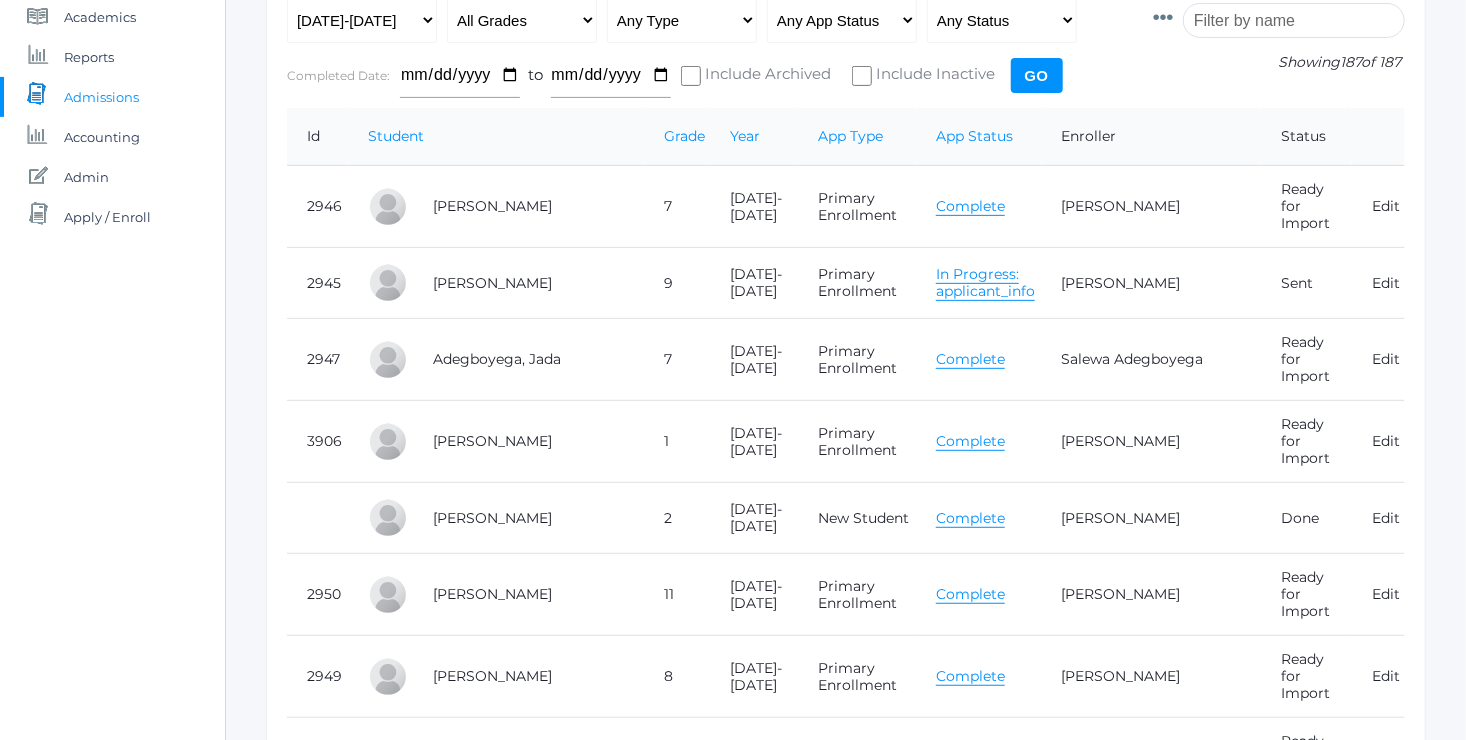 scroll, scrollTop: 319, scrollLeft: 0, axis: vertical 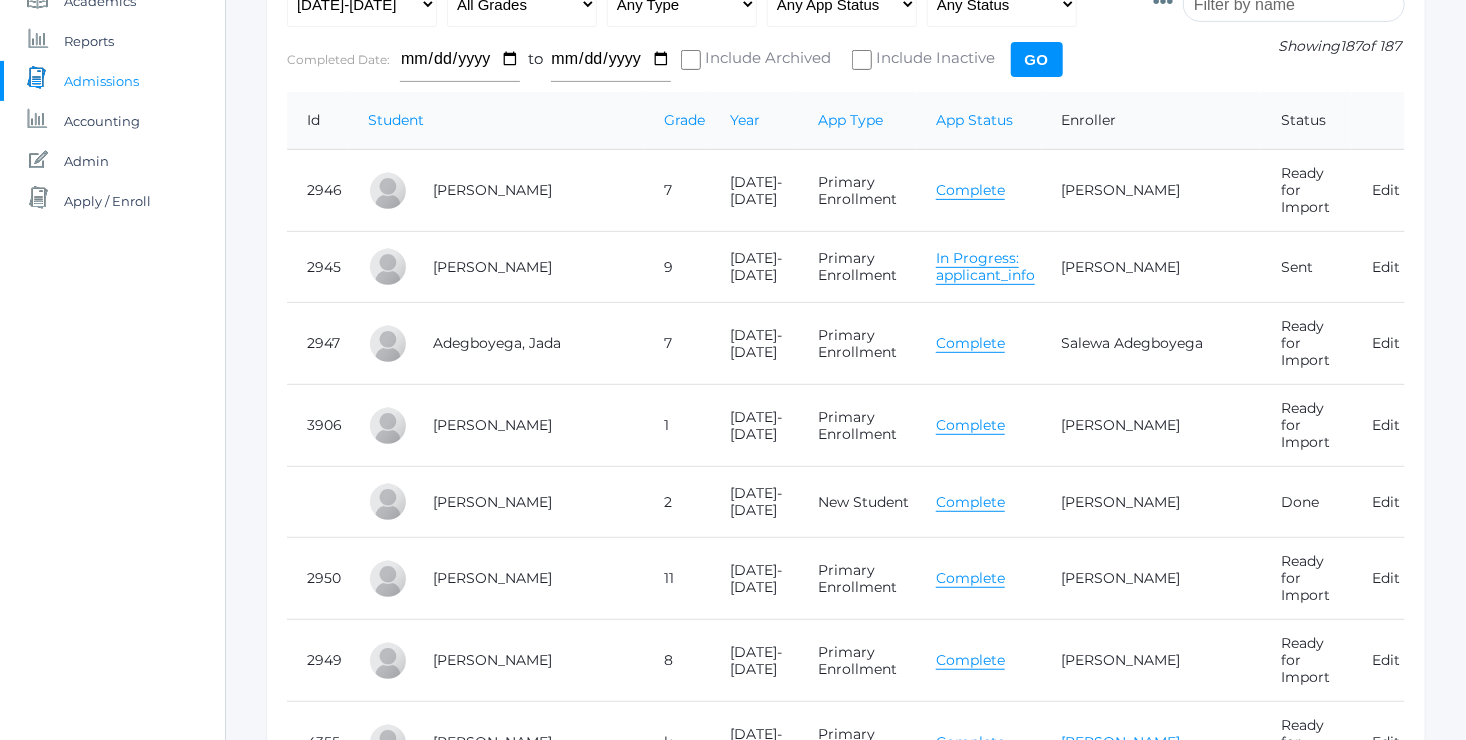 click on "[PERSON_NAME]" at bounding box center (1121, 742) 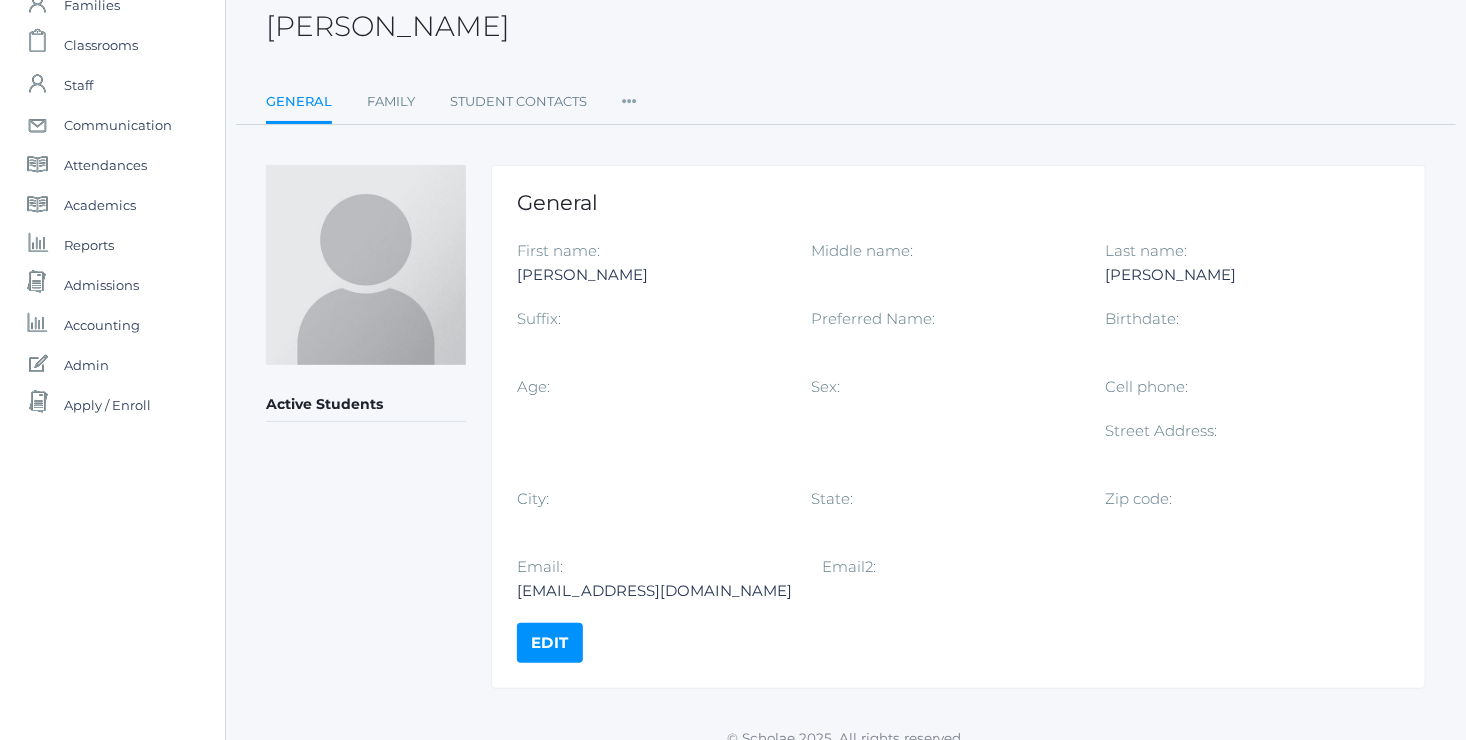 scroll, scrollTop: 116, scrollLeft: 0, axis: vertical 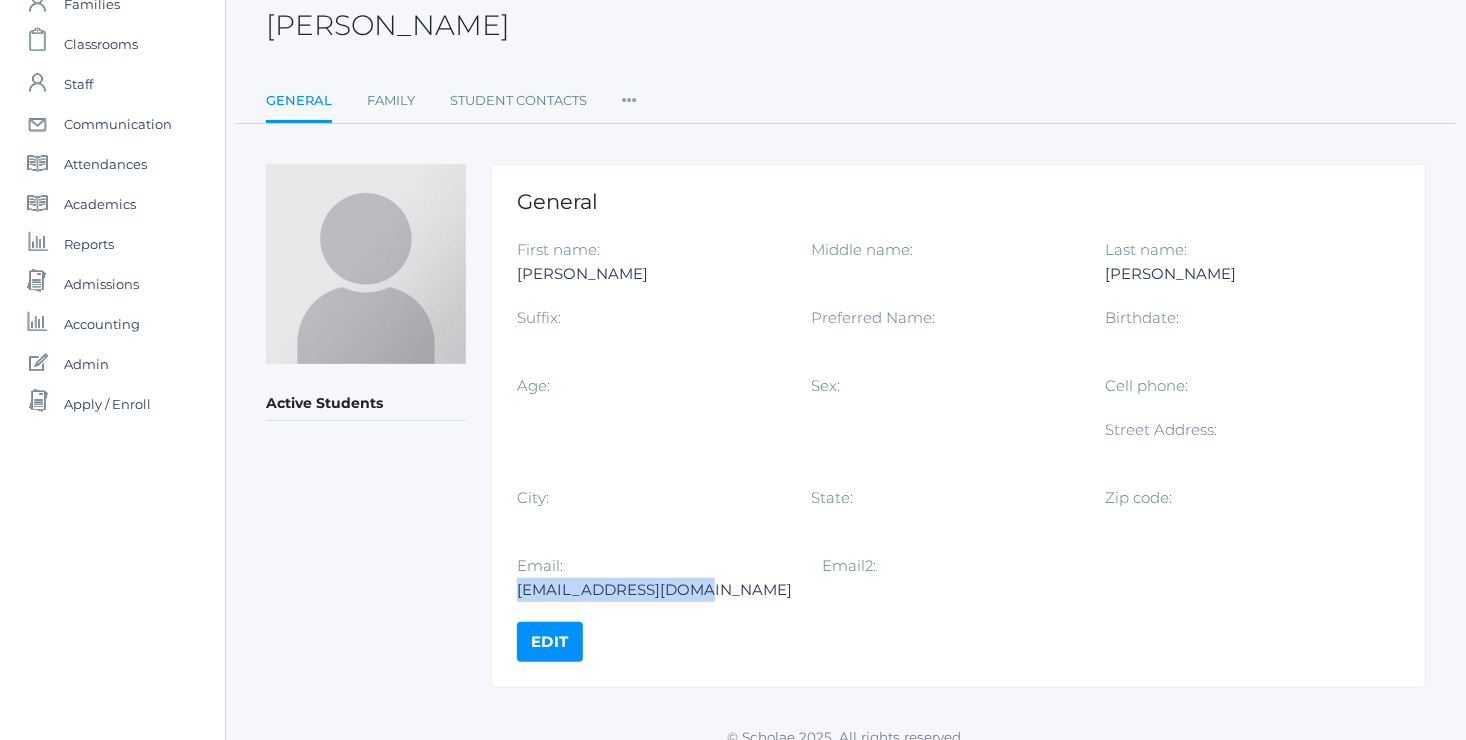 drag, startPoint x: 697, startPoint y: 586, endPoint x: 519, endPoint y: 592, distance: 178.10109 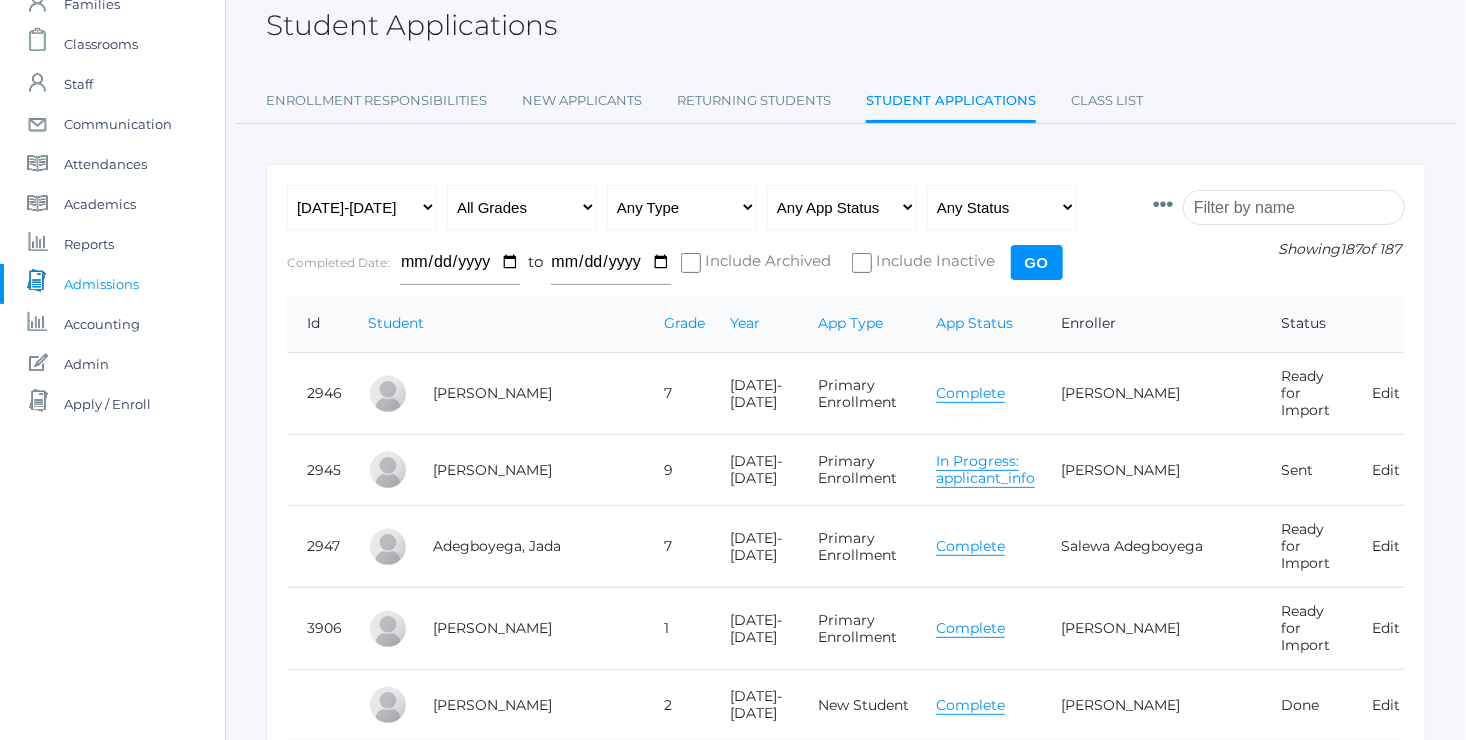 scroll, scrollTop: 319, scrollLeft: 0, axis: vertical 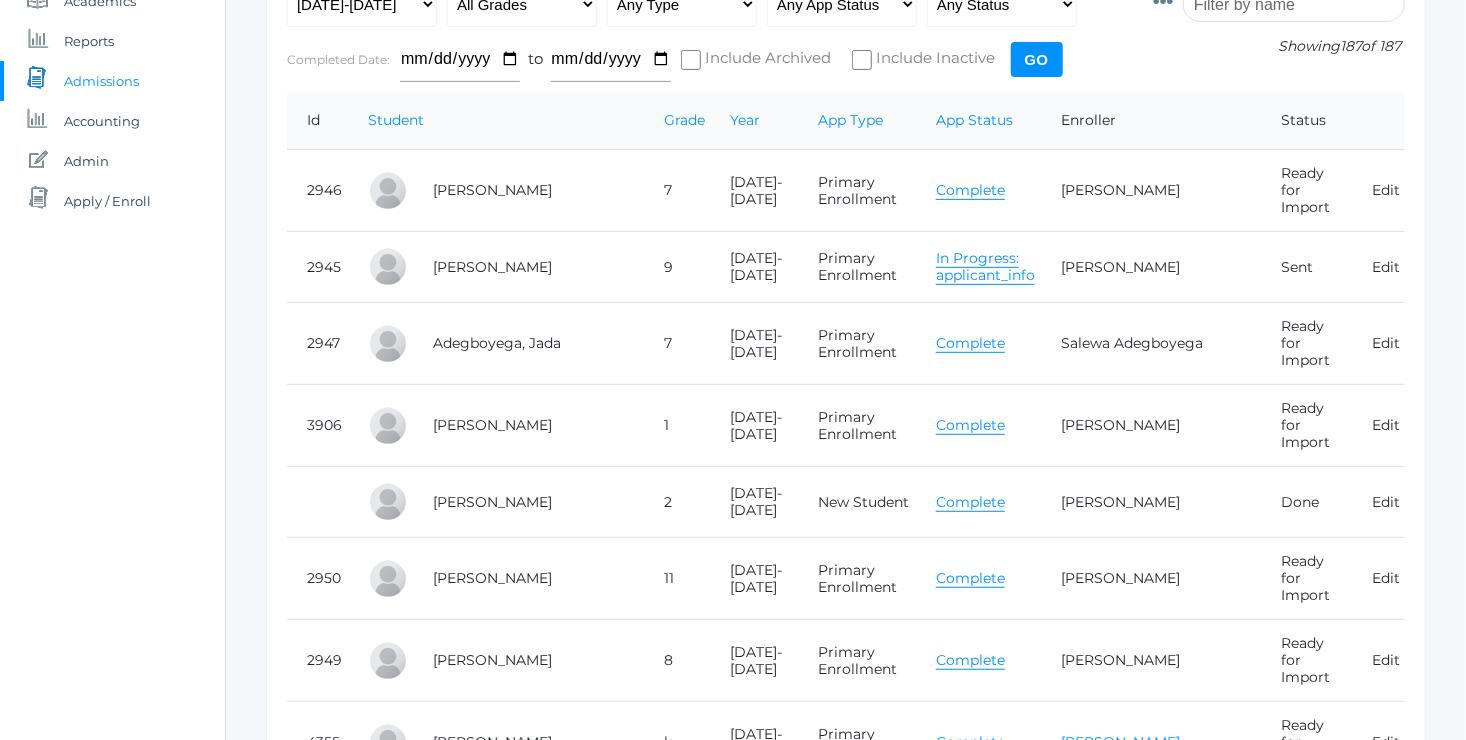 click on "[PERSON_NAME]" at bounding box center [1121, 742] 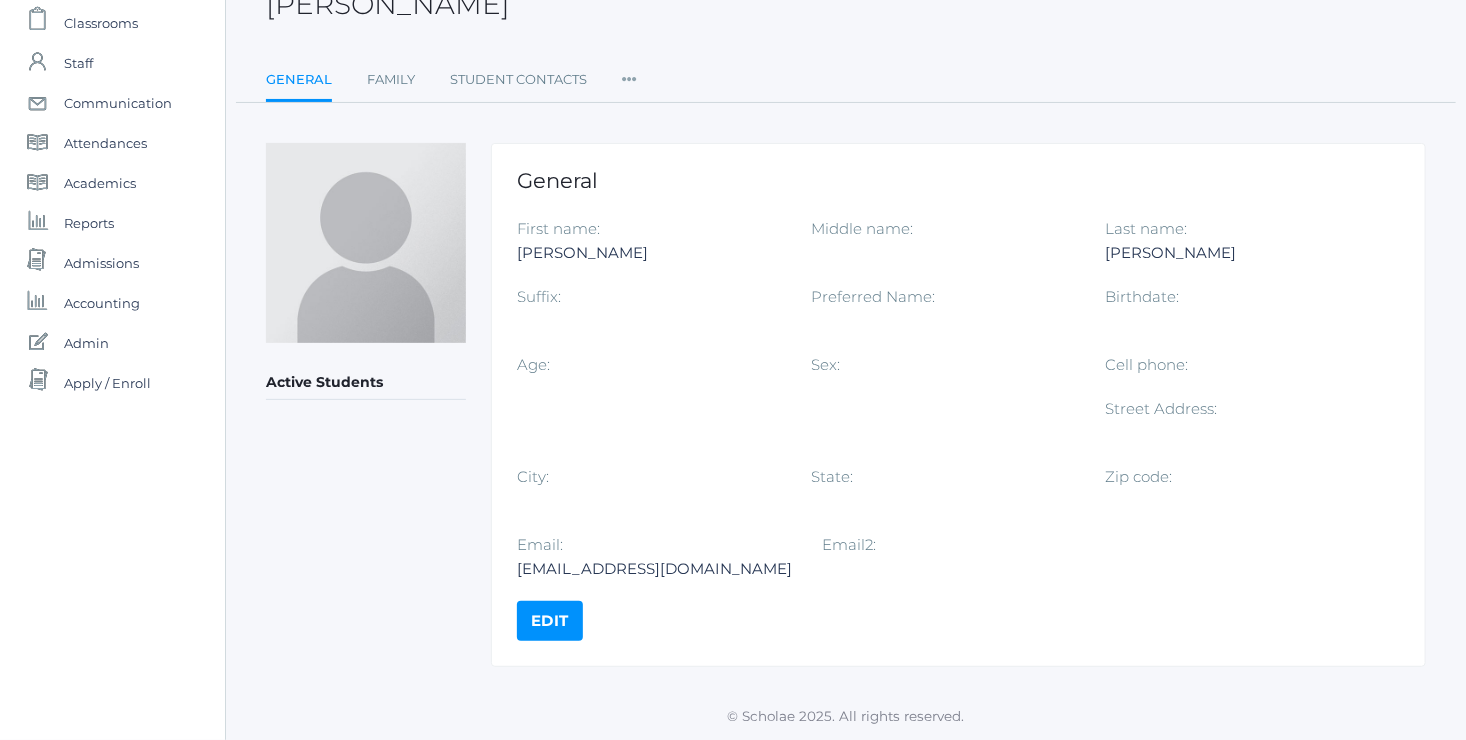 scroll, scrollTop: 0, scrollLeft: 0, axis: both 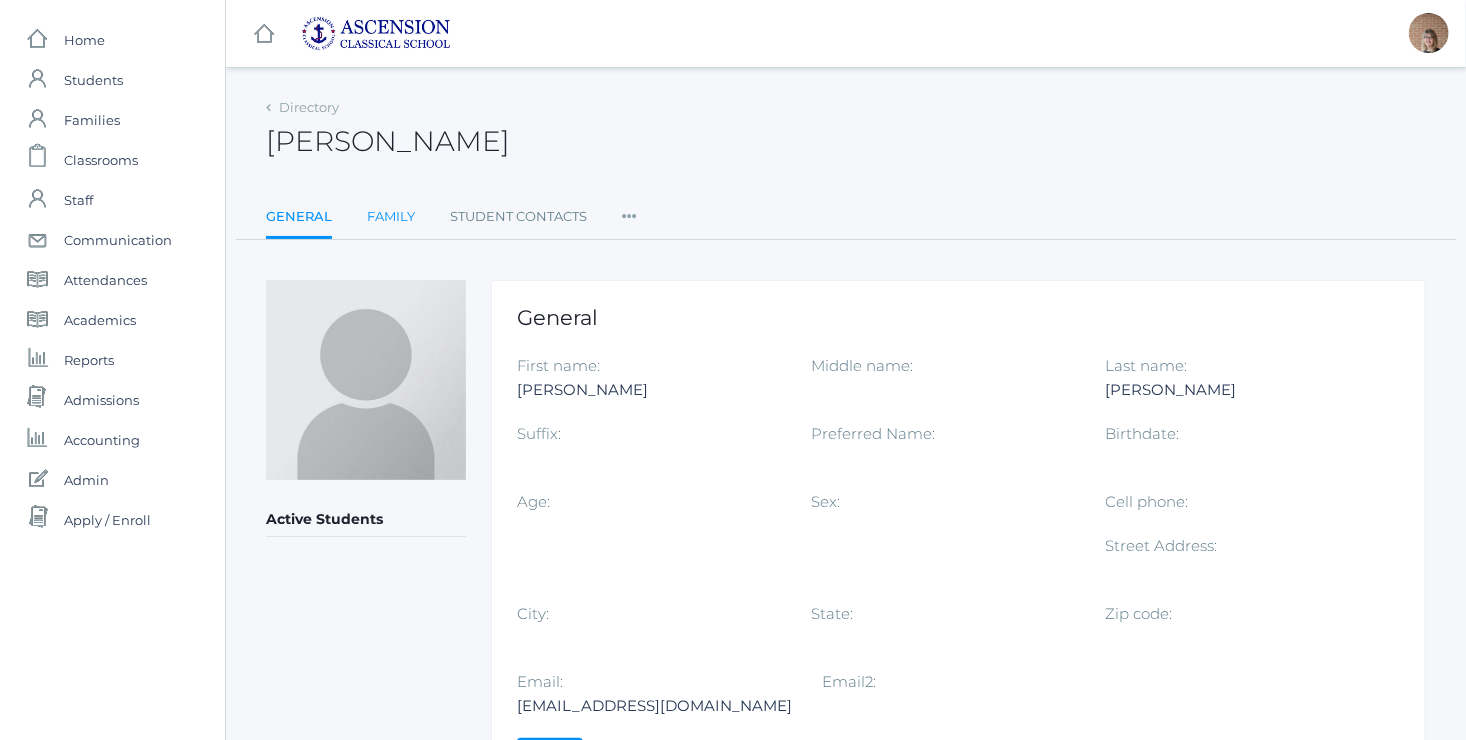 click on "Family" at bounding box center [391, 217] 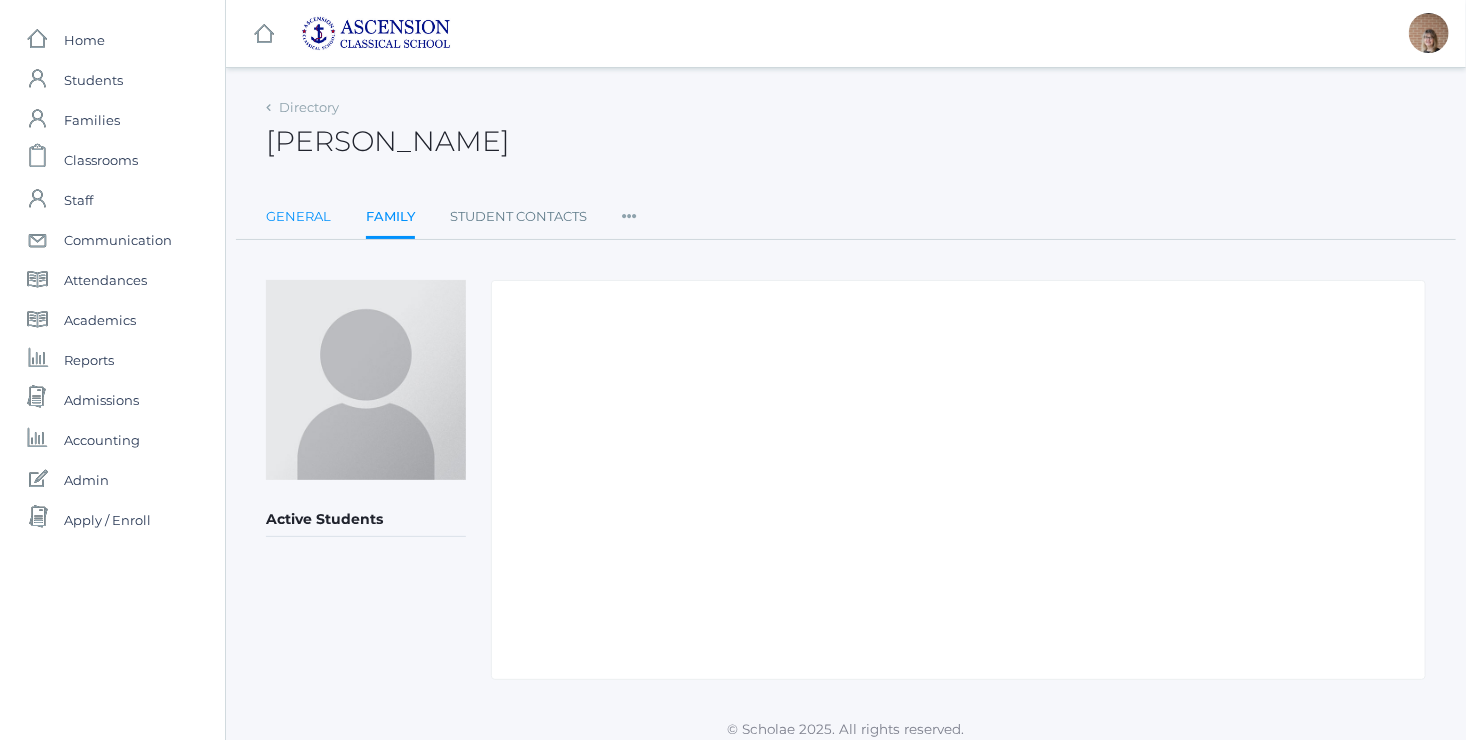click on "General" at bounding box center (298, 217) 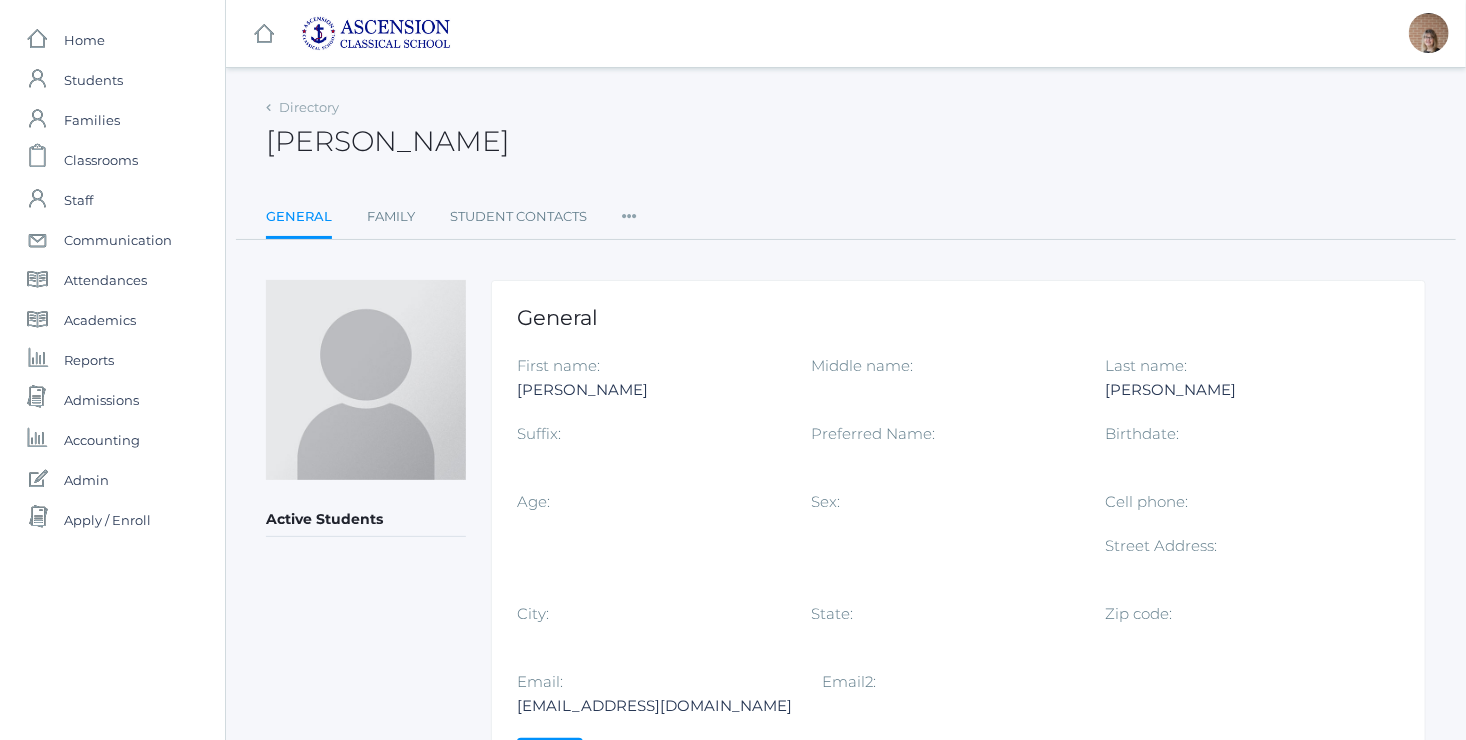 scroll, scrollTop: 319, scrollLeft: 0, axis: vertical 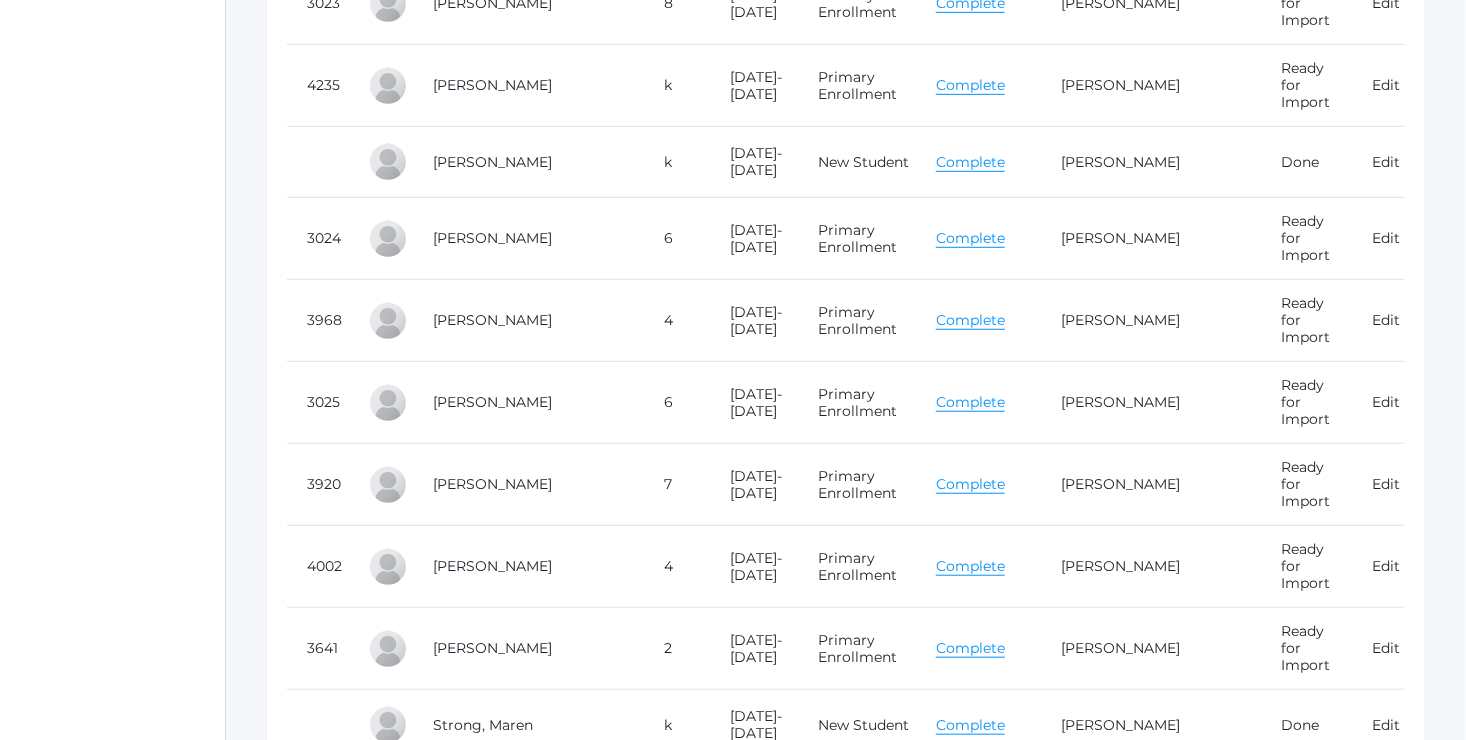click on "[PERSON_NAME] [PERSON_NAME]" at bounding box center (1121, 1806) 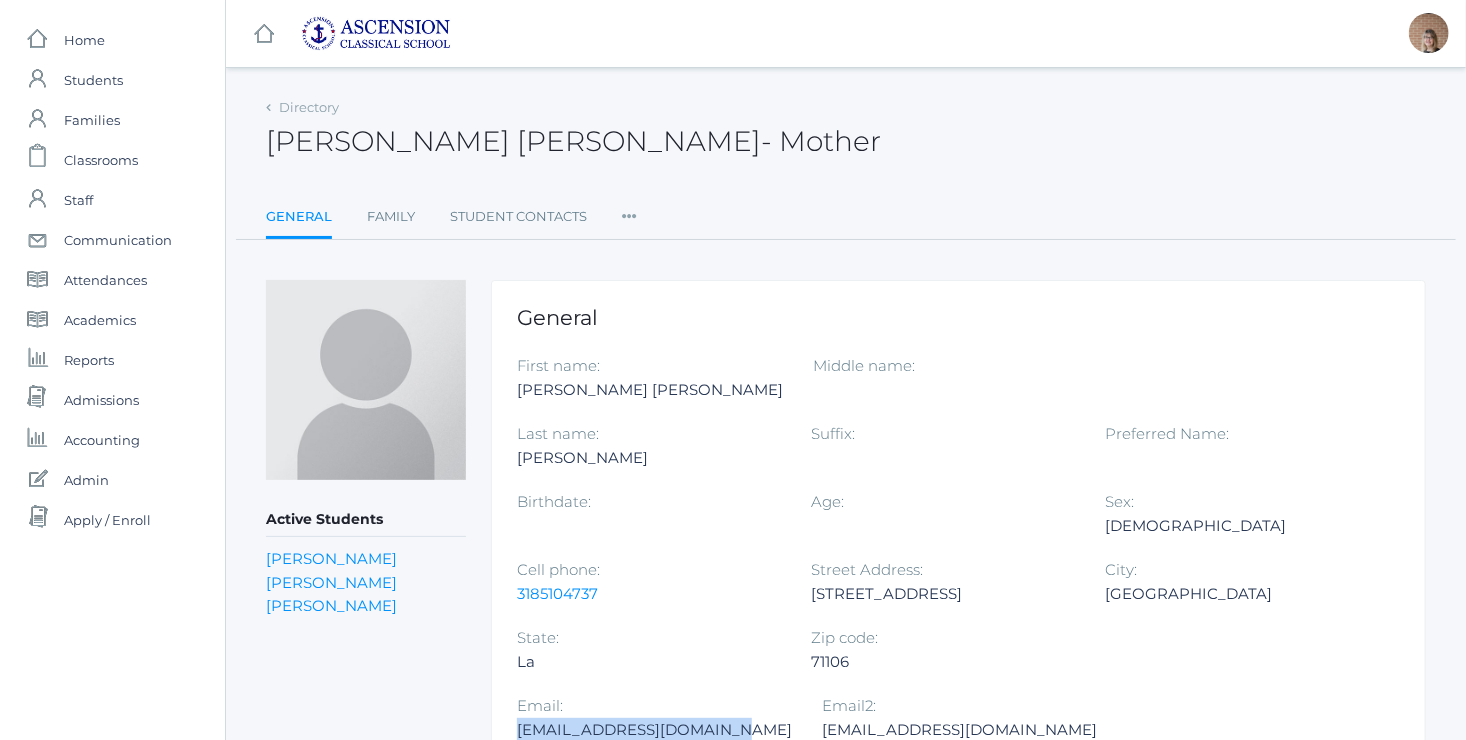 drag, startPoint x: 1029, startPoint y: 663, endPoint x: 812, endPoint y: 672, distance: 217.18655 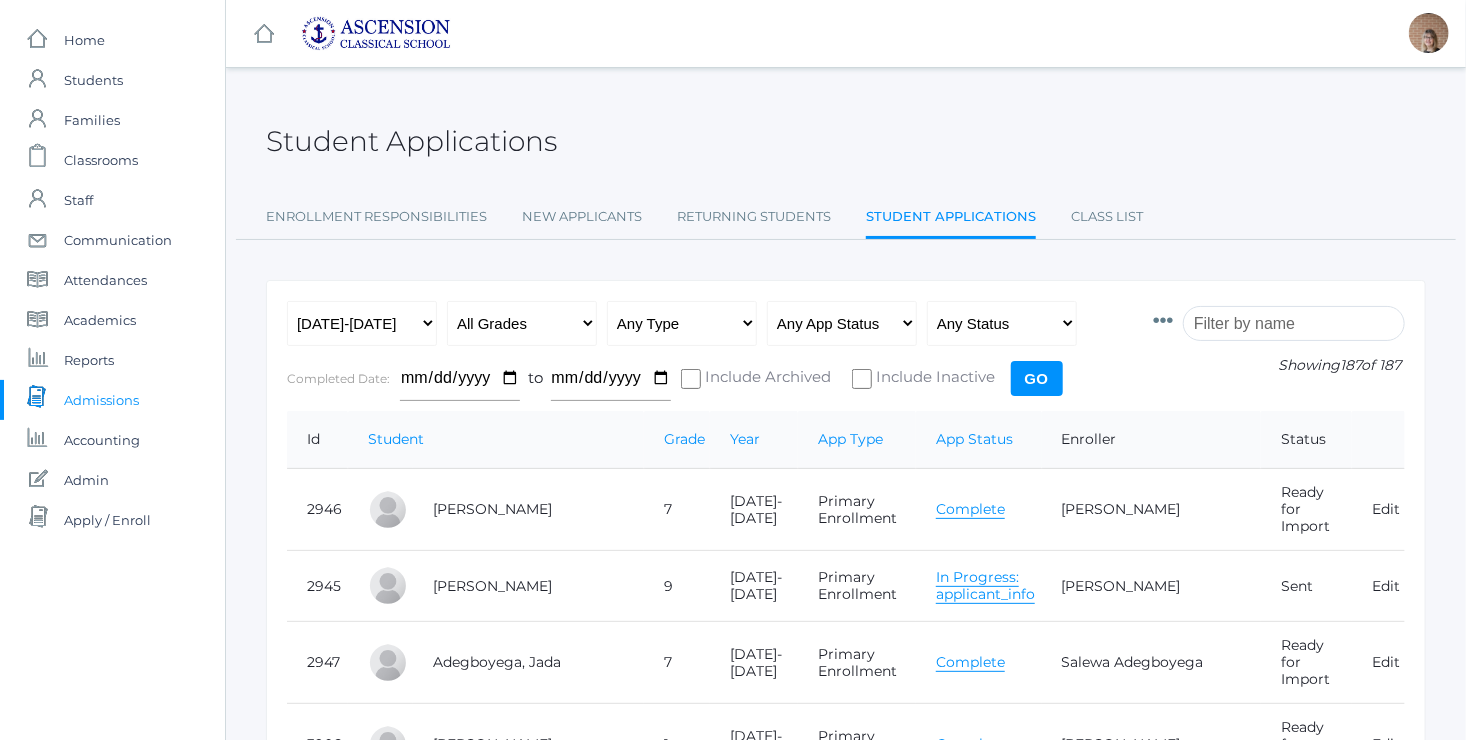 scroll, scrollTop: 11535, scrollLeft: 0, axis: vertical 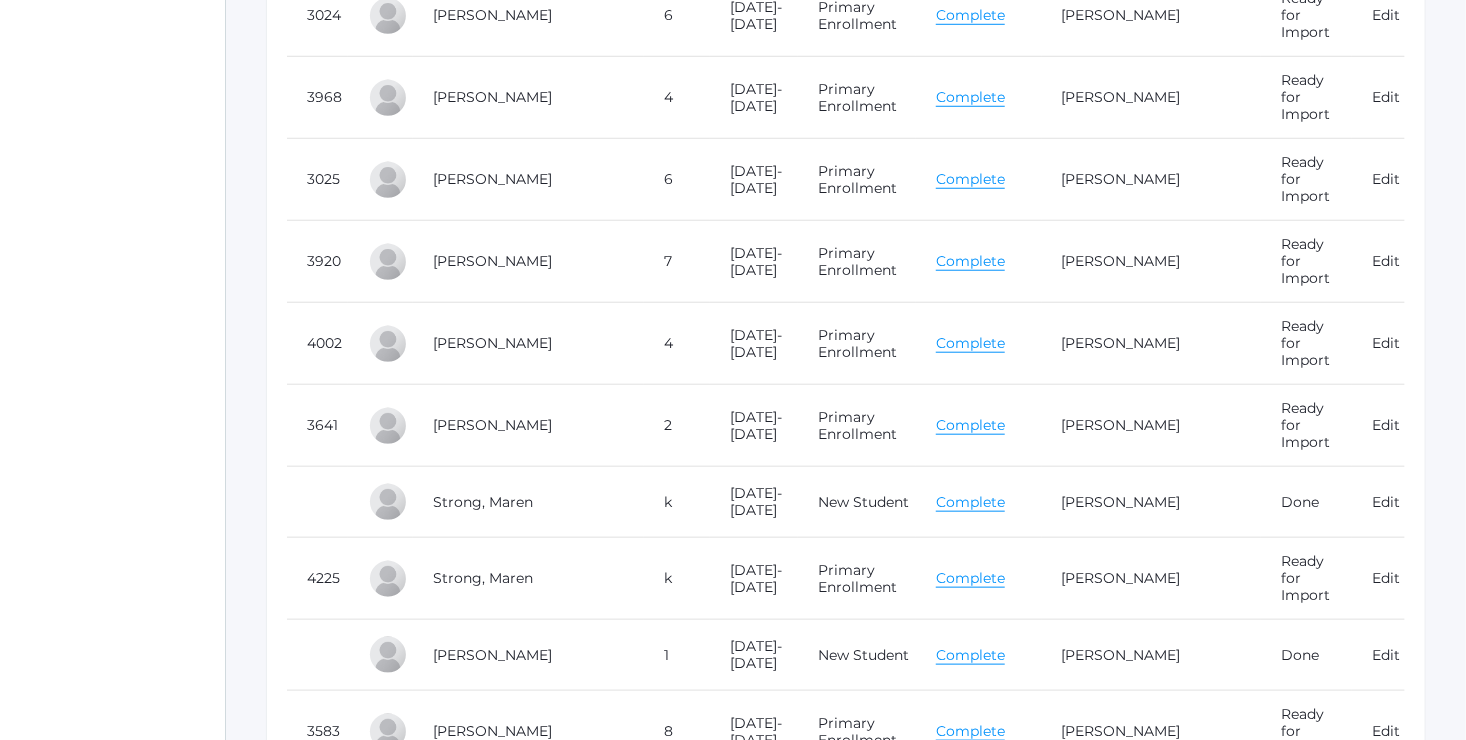 click on "[PERSON_NAME]" at bounding box center (1121, 1731) 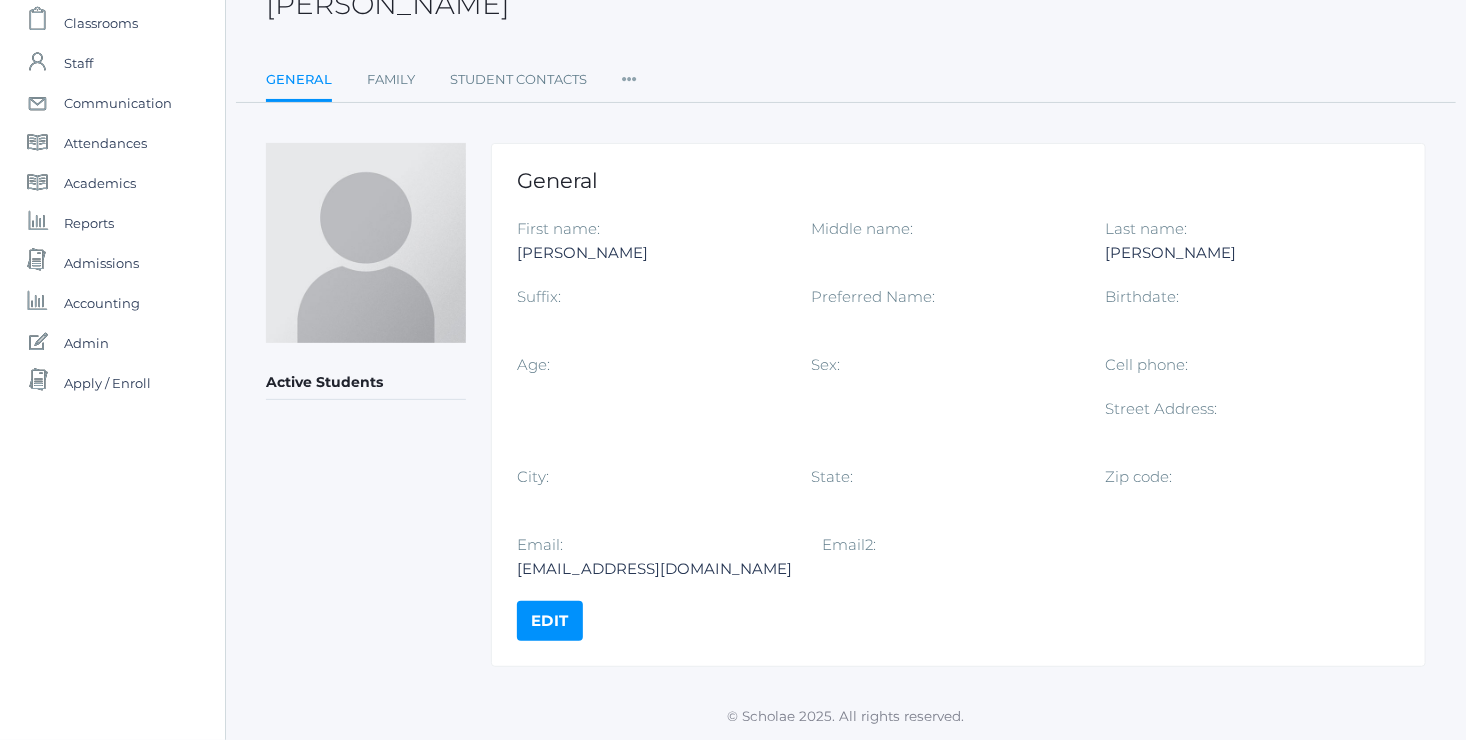 scroll, scrollTop: 0, scrollLeft: 0, axis: both 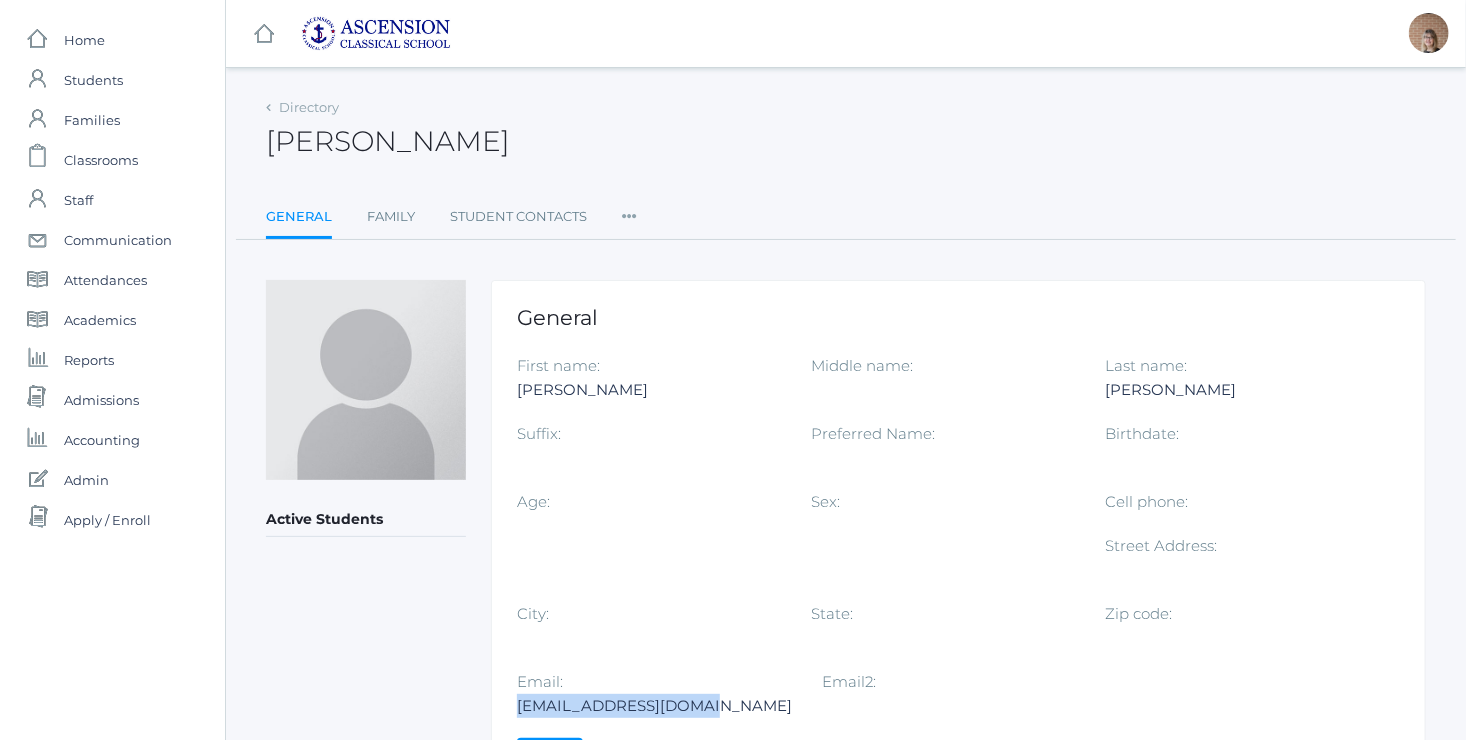 drag, startPoint x: 718, startPoint y: 707, endPoint x: 513, endPoint y: 702, distance: 205.06097 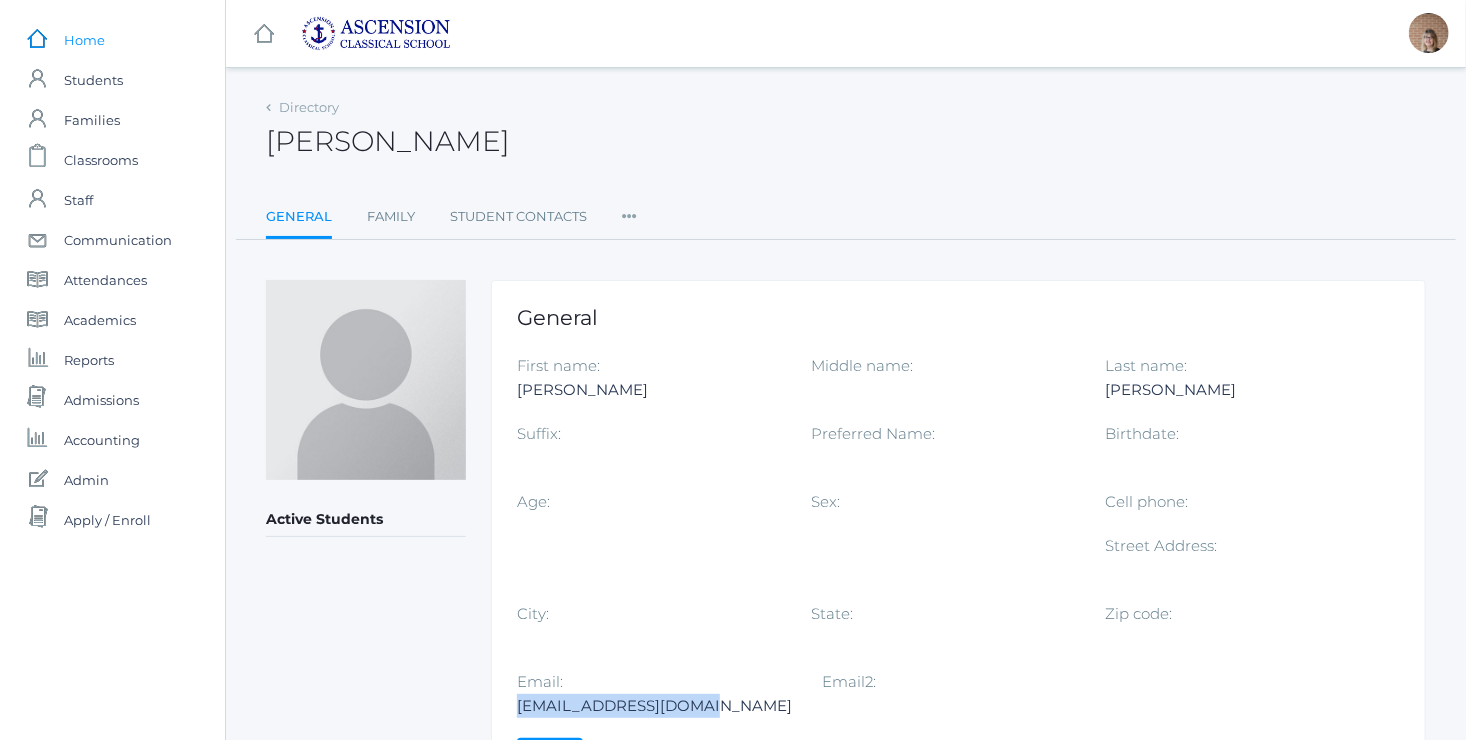 scroll, scrollTop: 11758, scrollLeft: 0, axis: vertical 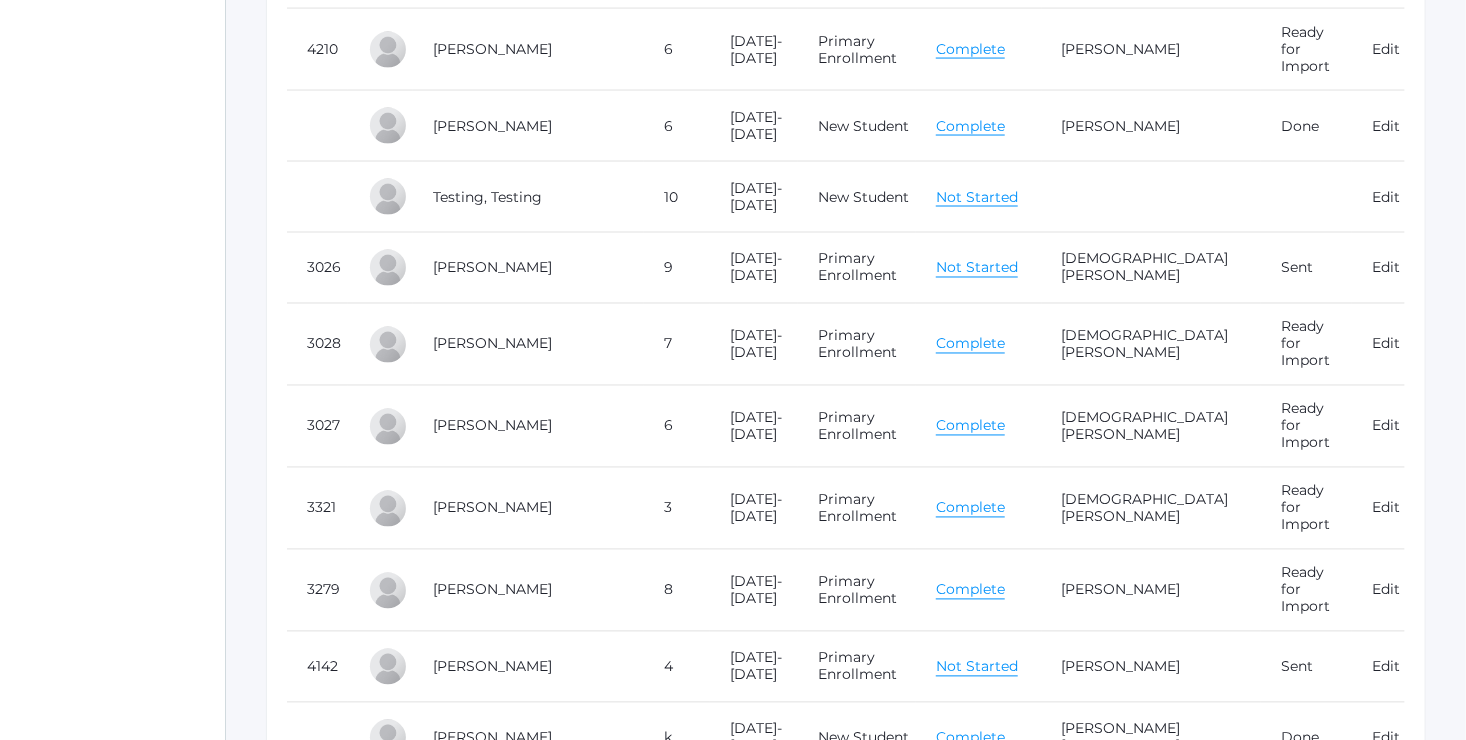 click on "[PERSON_NAME]" at bounding box center (1121, 1738) 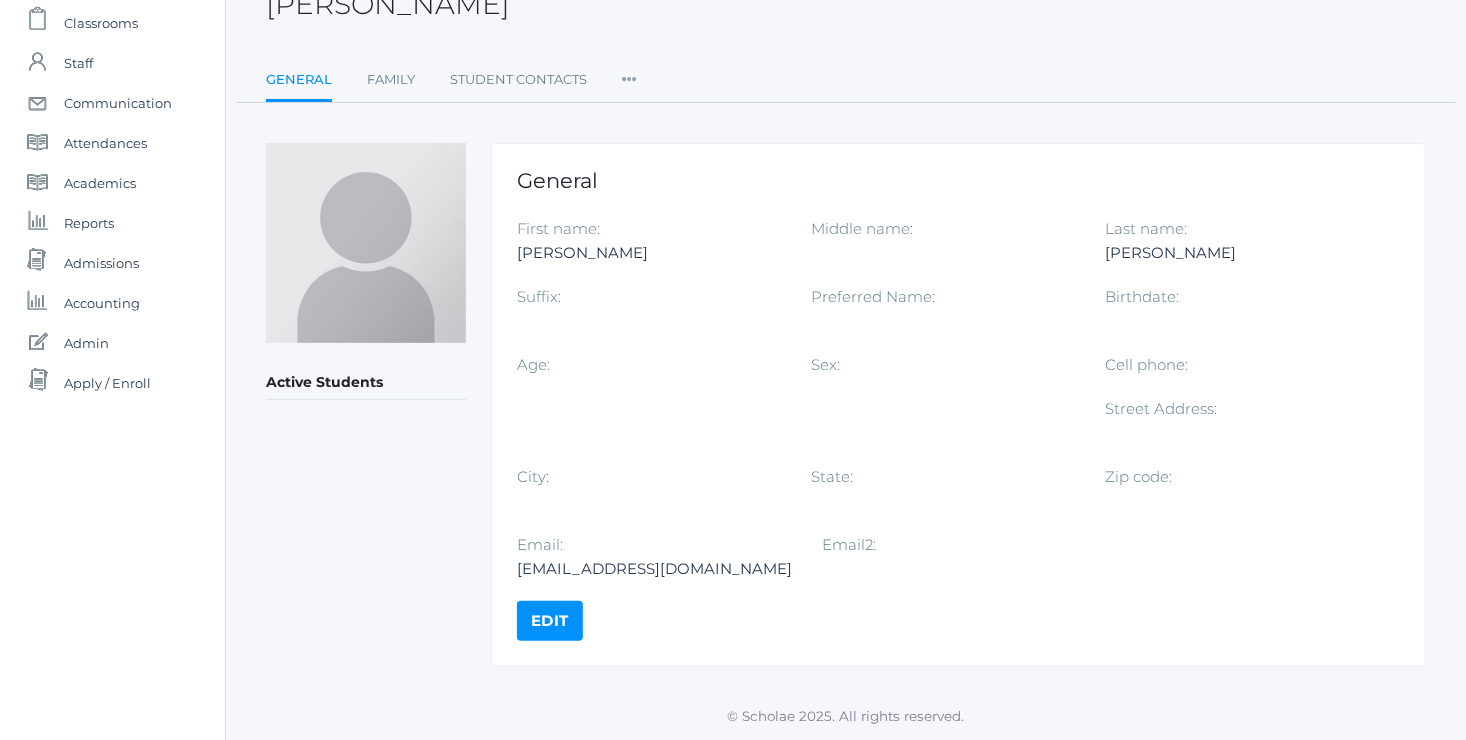 scroll, scrollTop: 0, scrollLeft: 0, axis: both 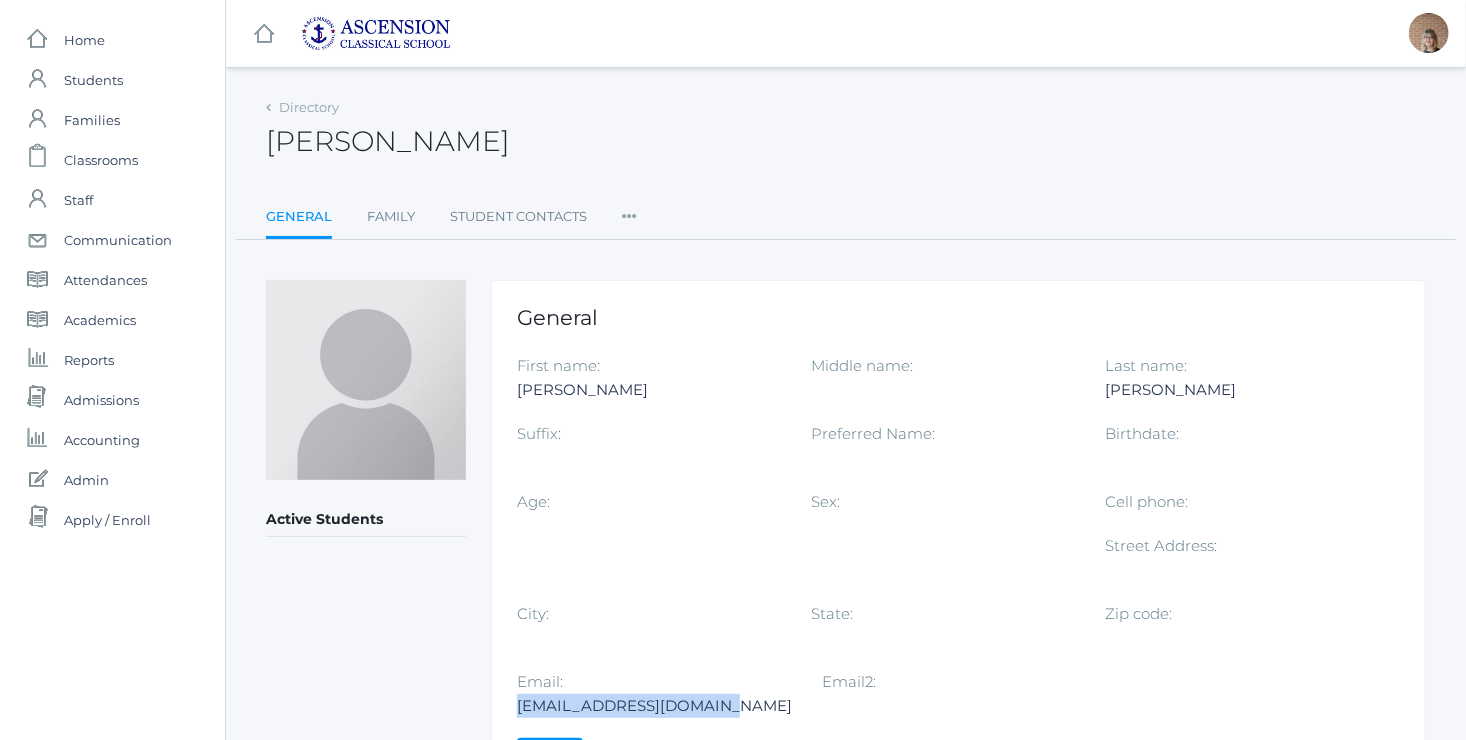 drag, startPoint x: 731, startPoint y: 706, endPoint x: 514, endPoint y: 705, distance: 217.0023 